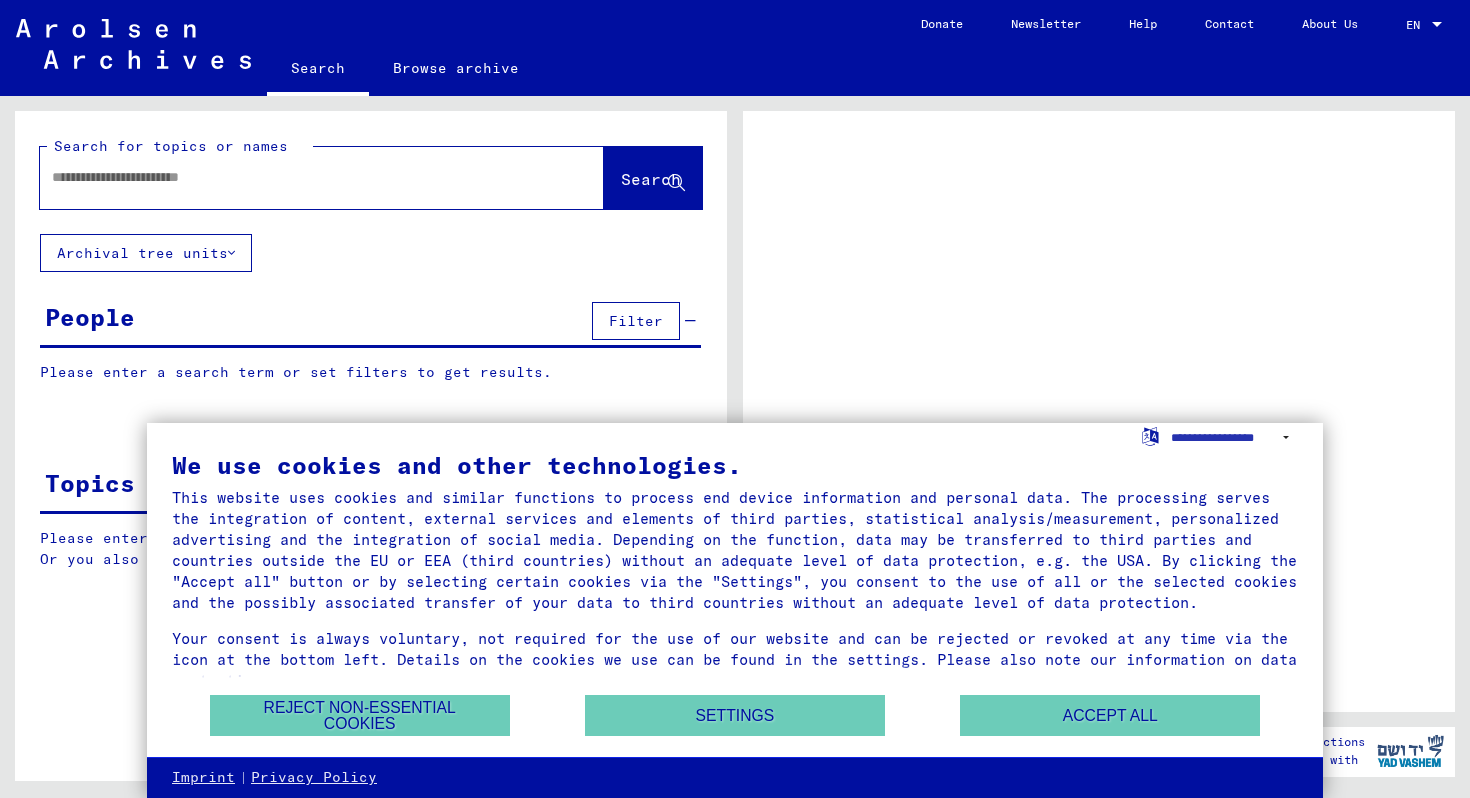 scroll, scrollTop: 0, scrollLeft: 0, axis: both 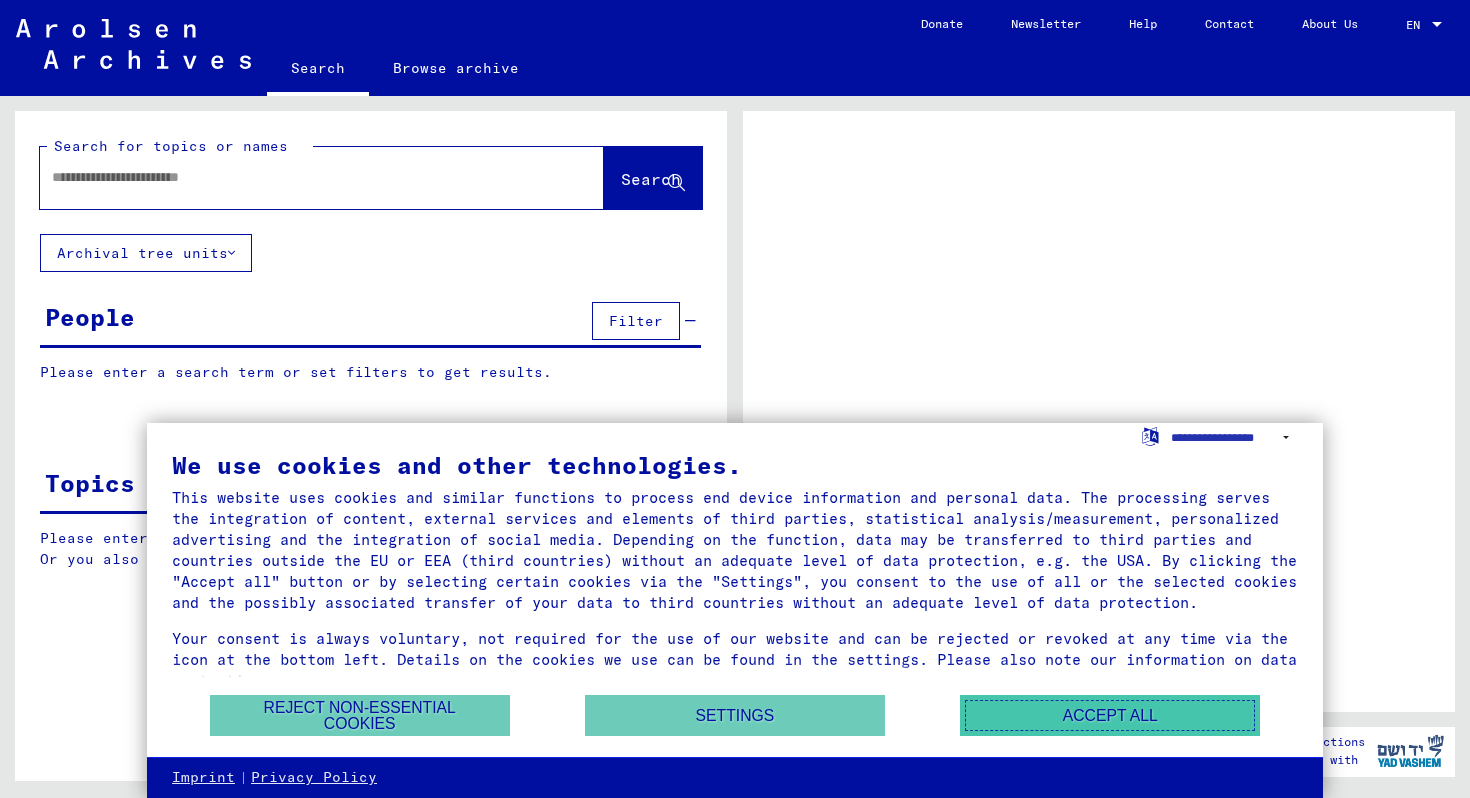 click on "Accept all" at bounding box center [1110, 715] 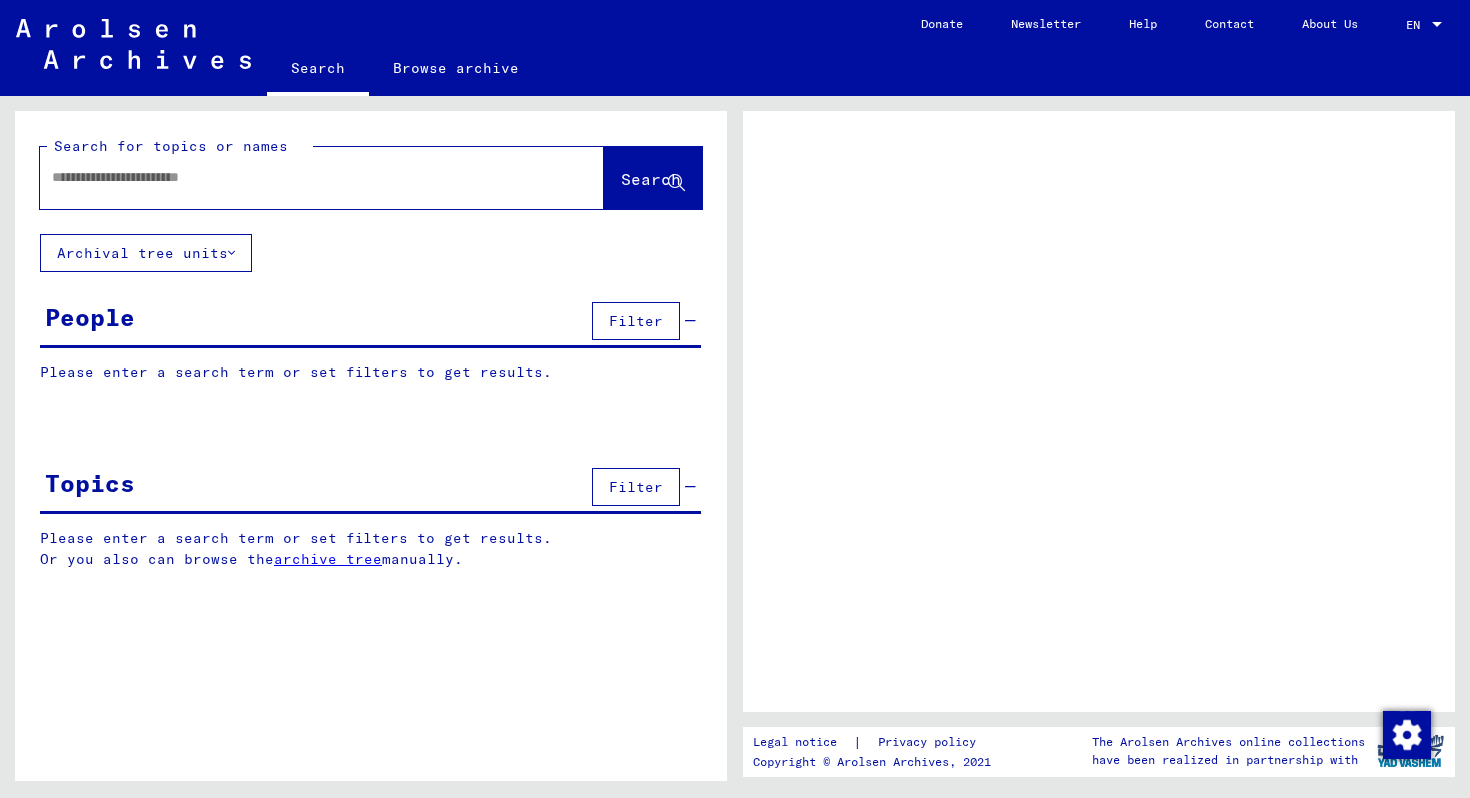 click at bounding box center [304, 177] 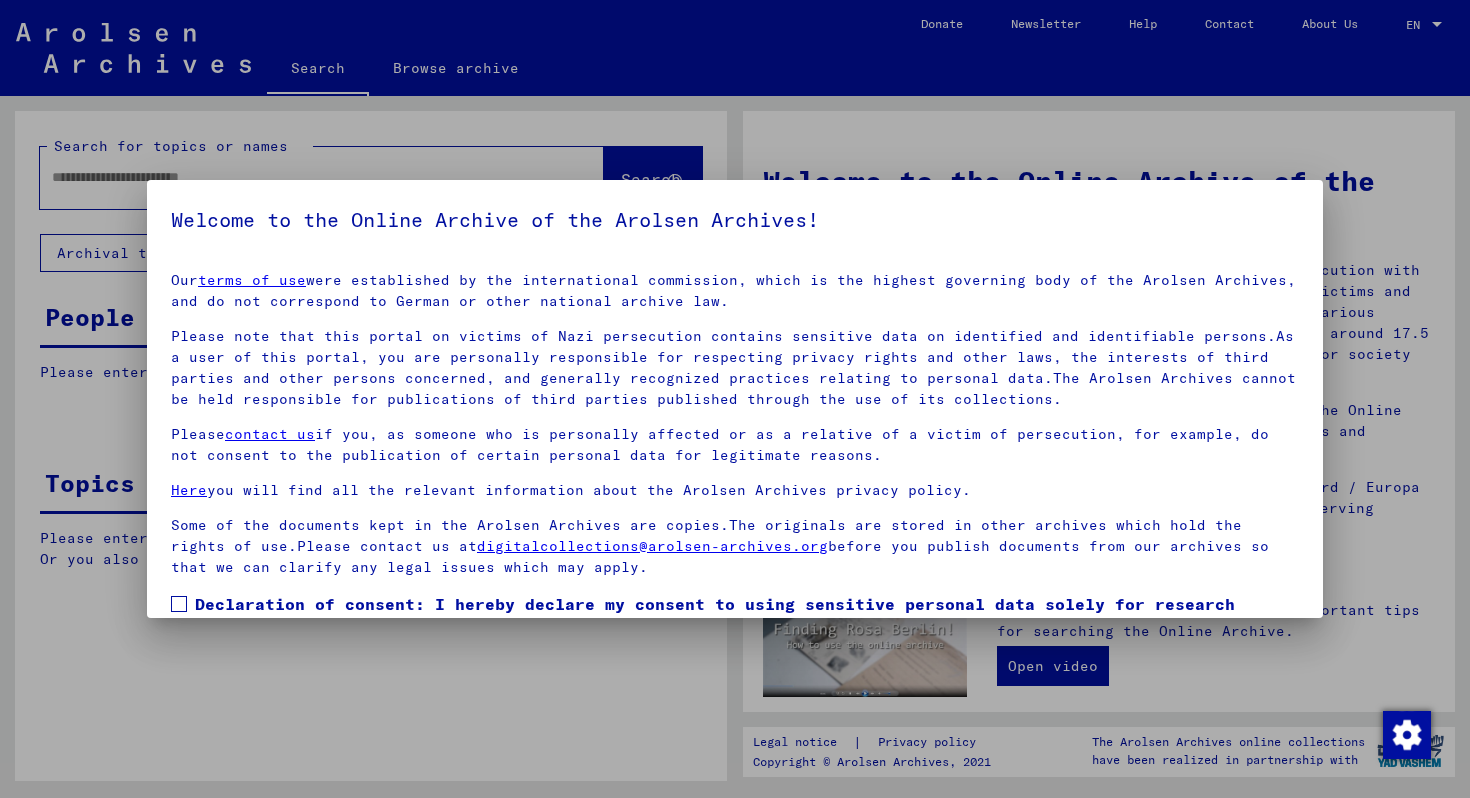 scroll, scrollTop: 117, scrollLeft: 0, axis: vertical 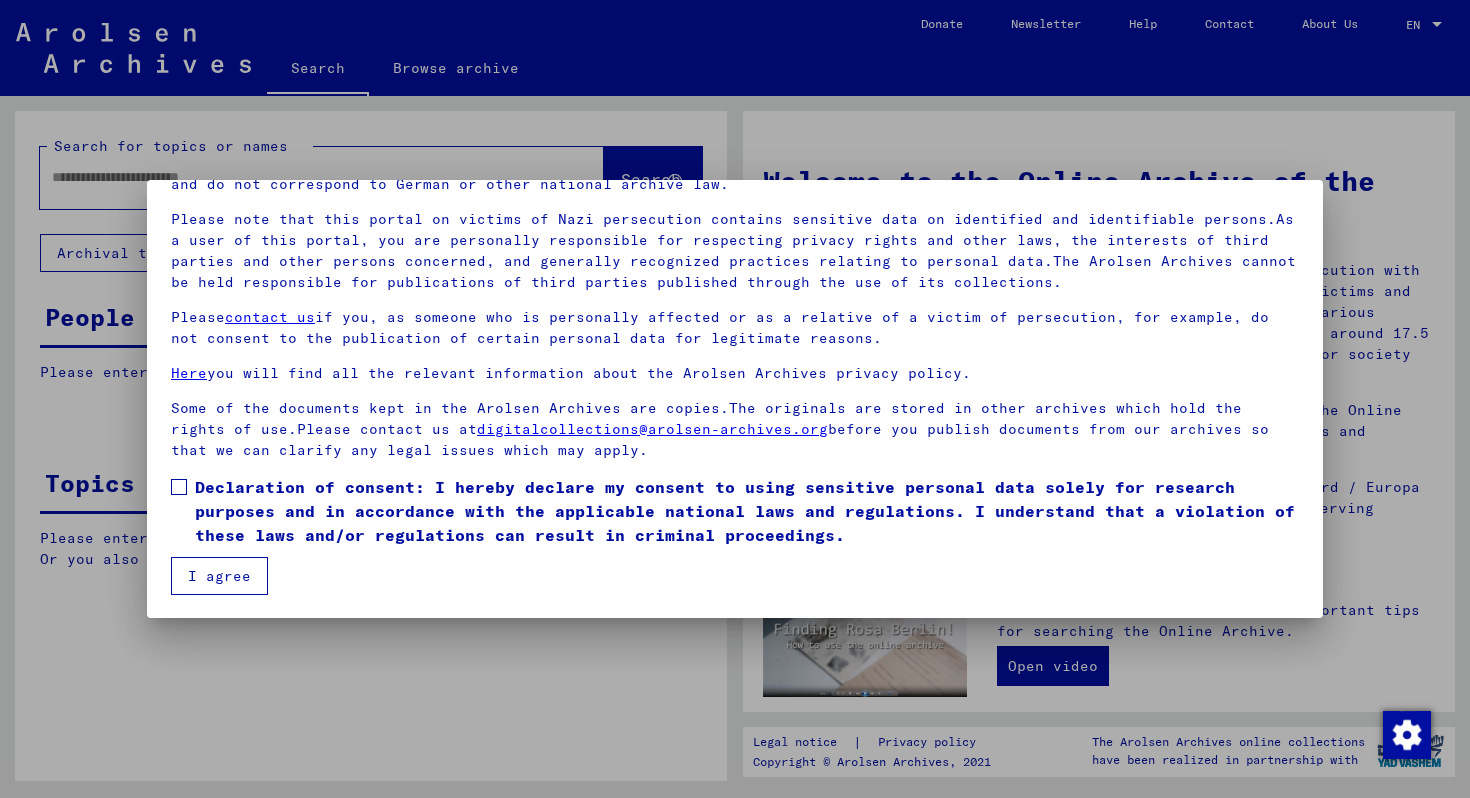 click on "Declaration of consent: I hereby declare my consent to using sensitive personal data solely for research purposes and in accordance with the applicable national laws and regulations. I understand that a violation of these laws and/or regulations can result in criminal proceedings." at bounding box center (747, 511) 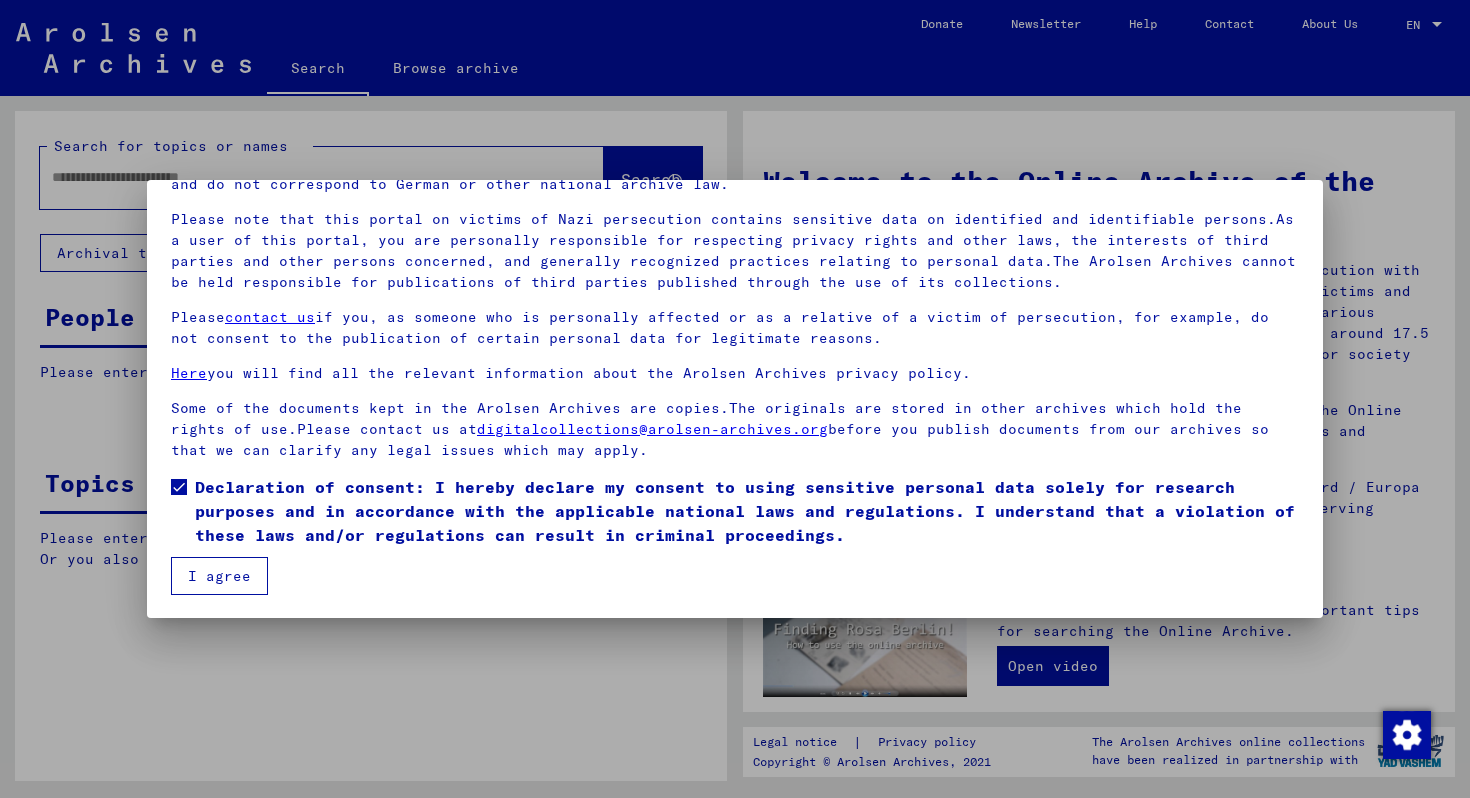 click on "I agree" at bounding box center [219, 576] 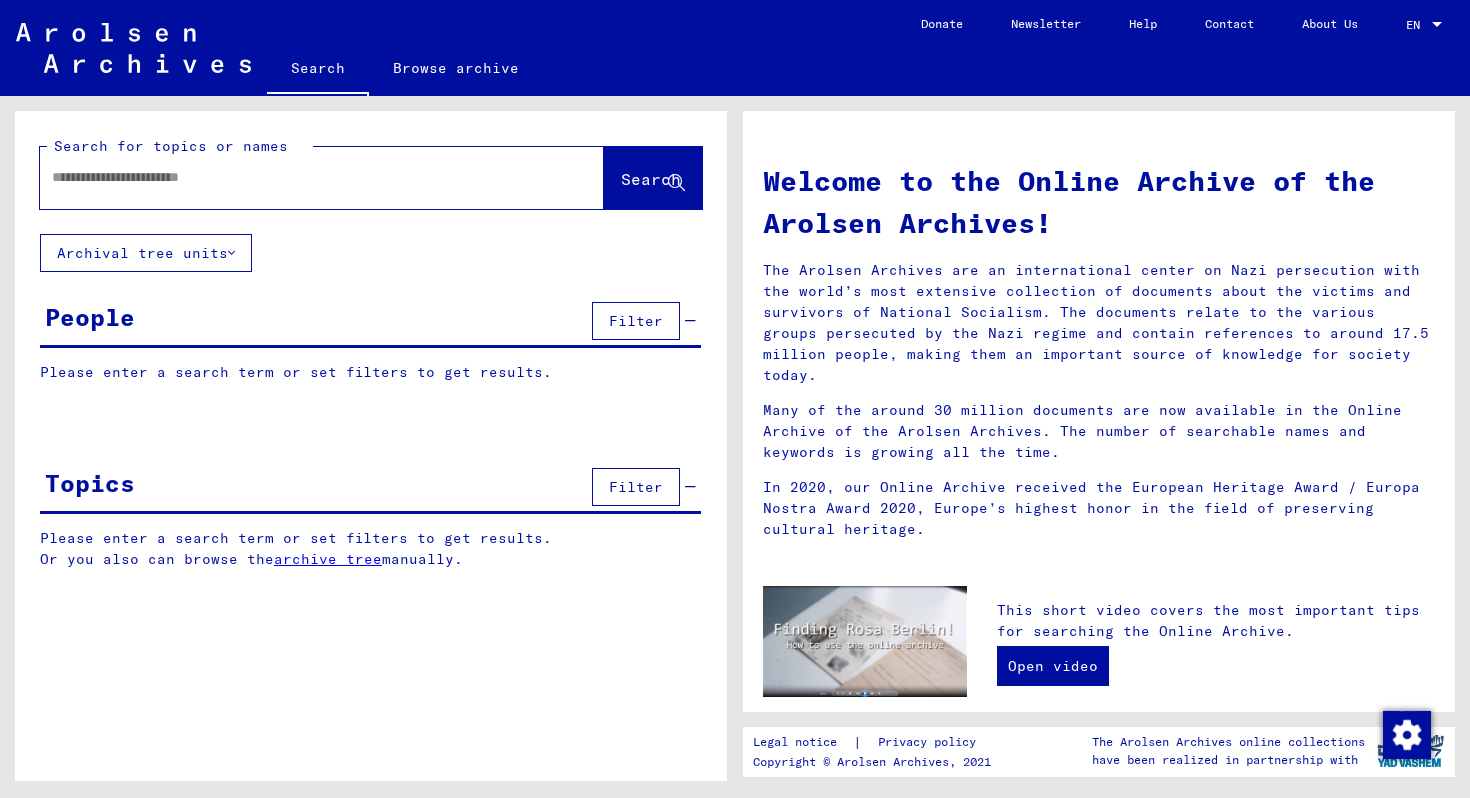 click at bounding box center (298, 177) 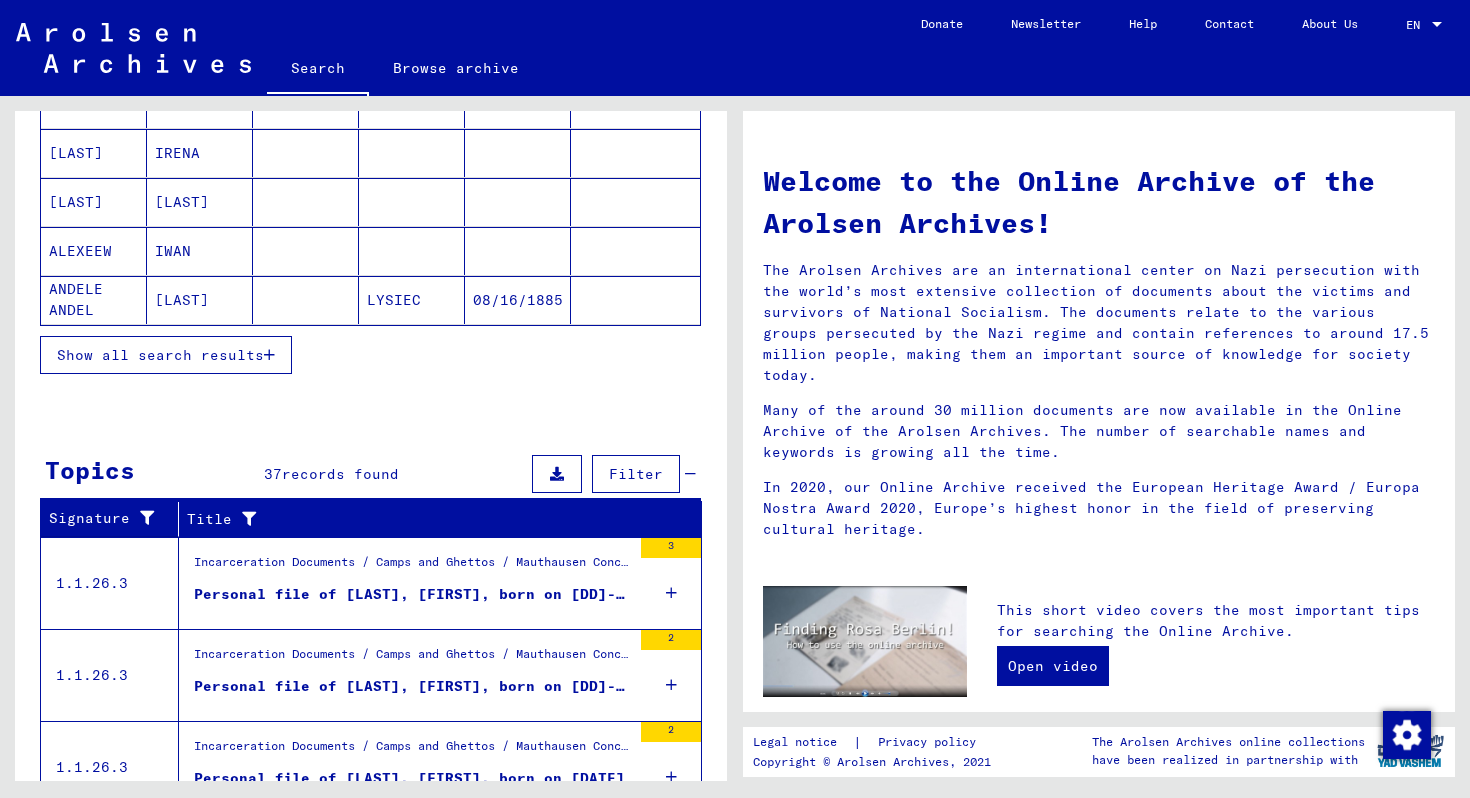 scroll, scrollTop: 307, scrollLeft: 0, axis: vertical 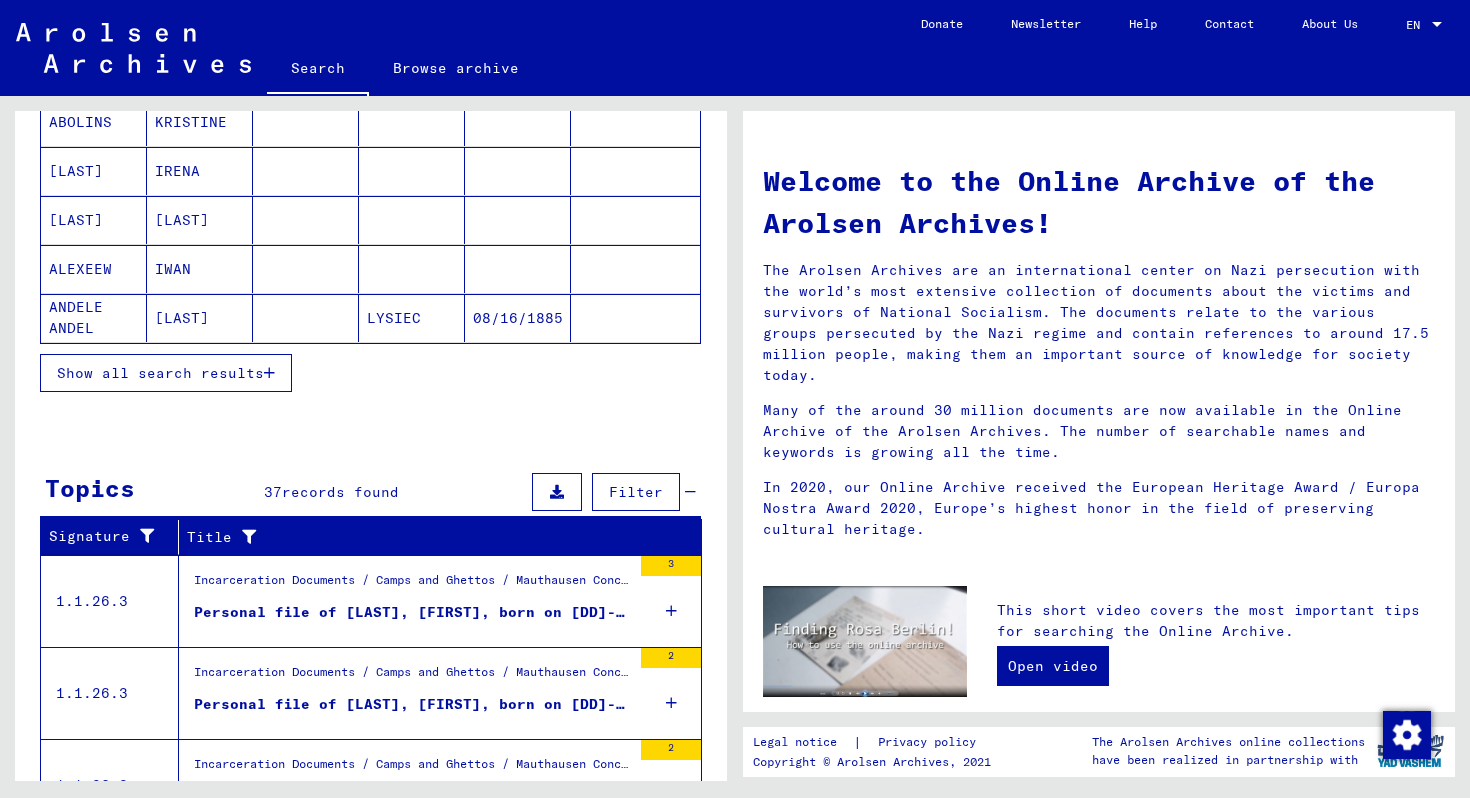 click on "Show all search results" at bounding box center (166, 373) 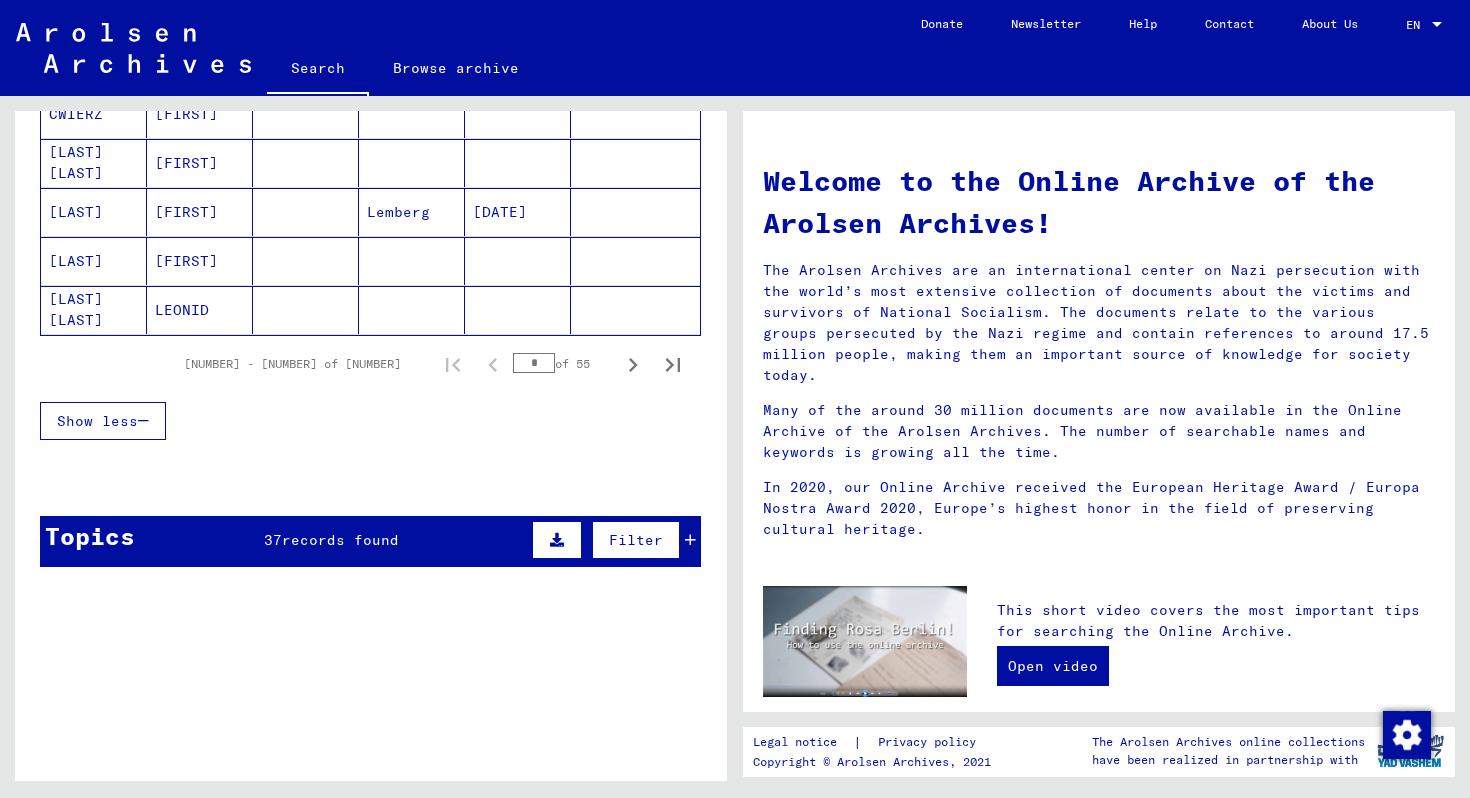 scroll, scrollTop: 0, scrollLeft: 0, axis: both 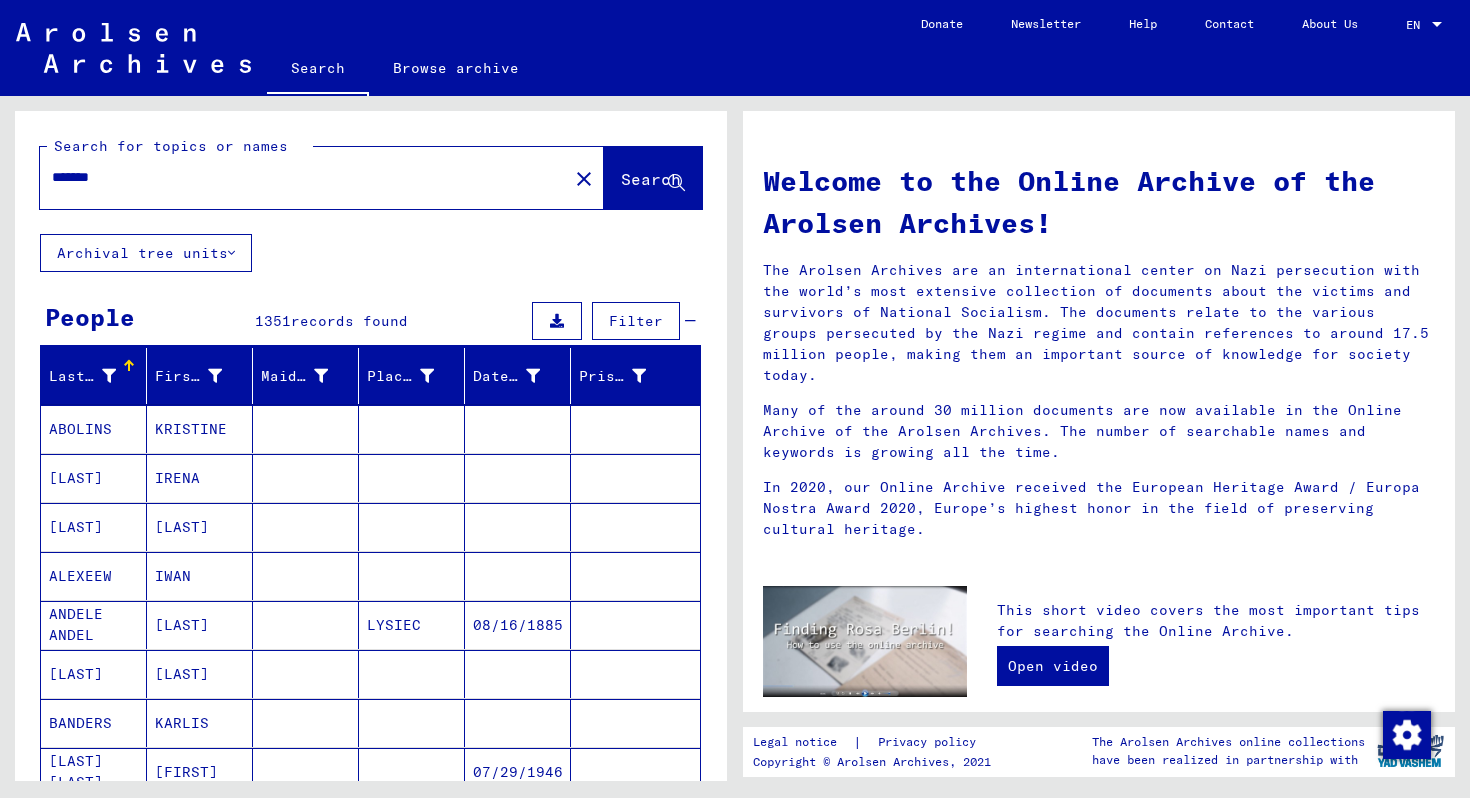 click on "*******" 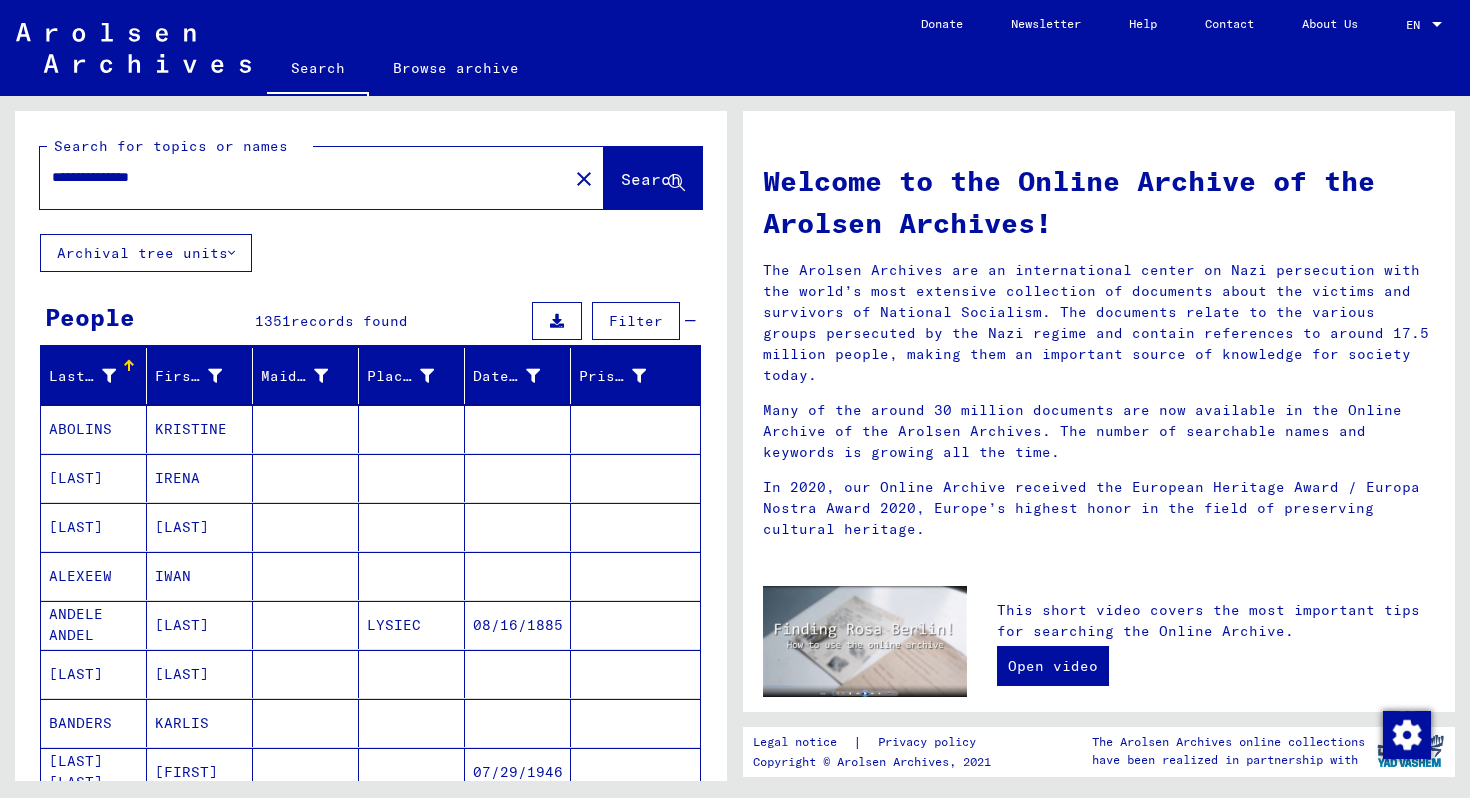 type on "**********" 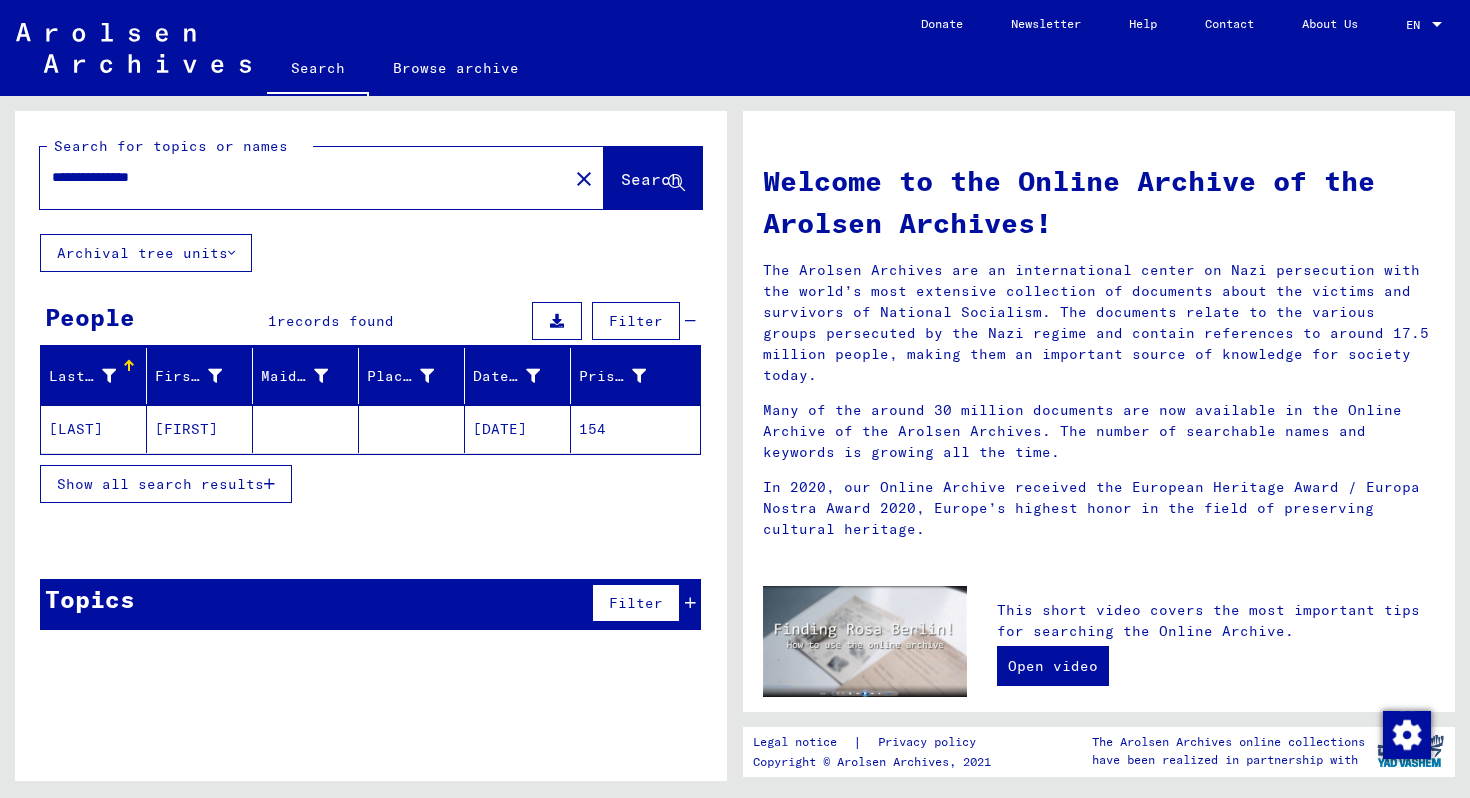 click on "[LAST]" 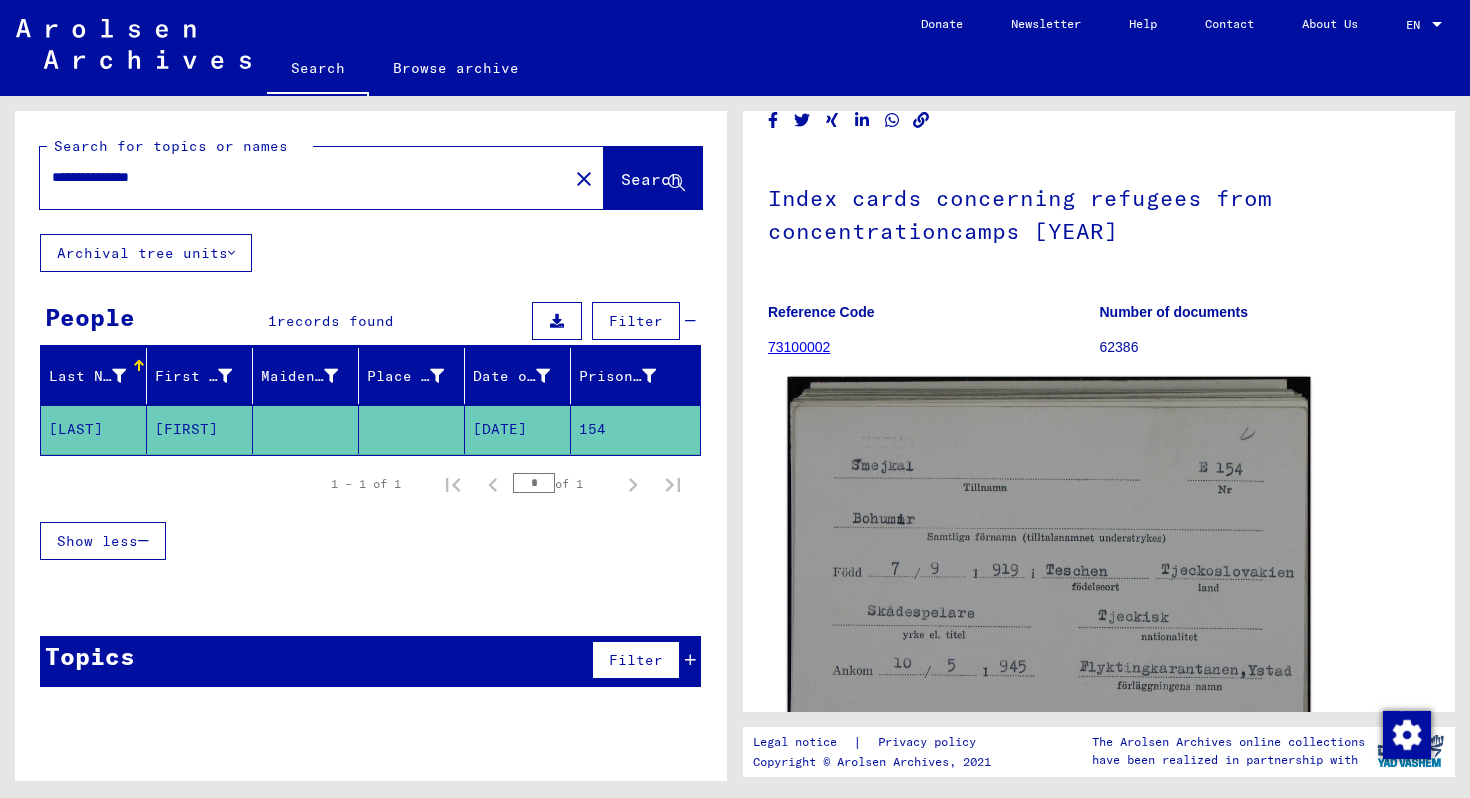 scroll, scrollTop: 107, scrollLeft: 0, axis: vertical 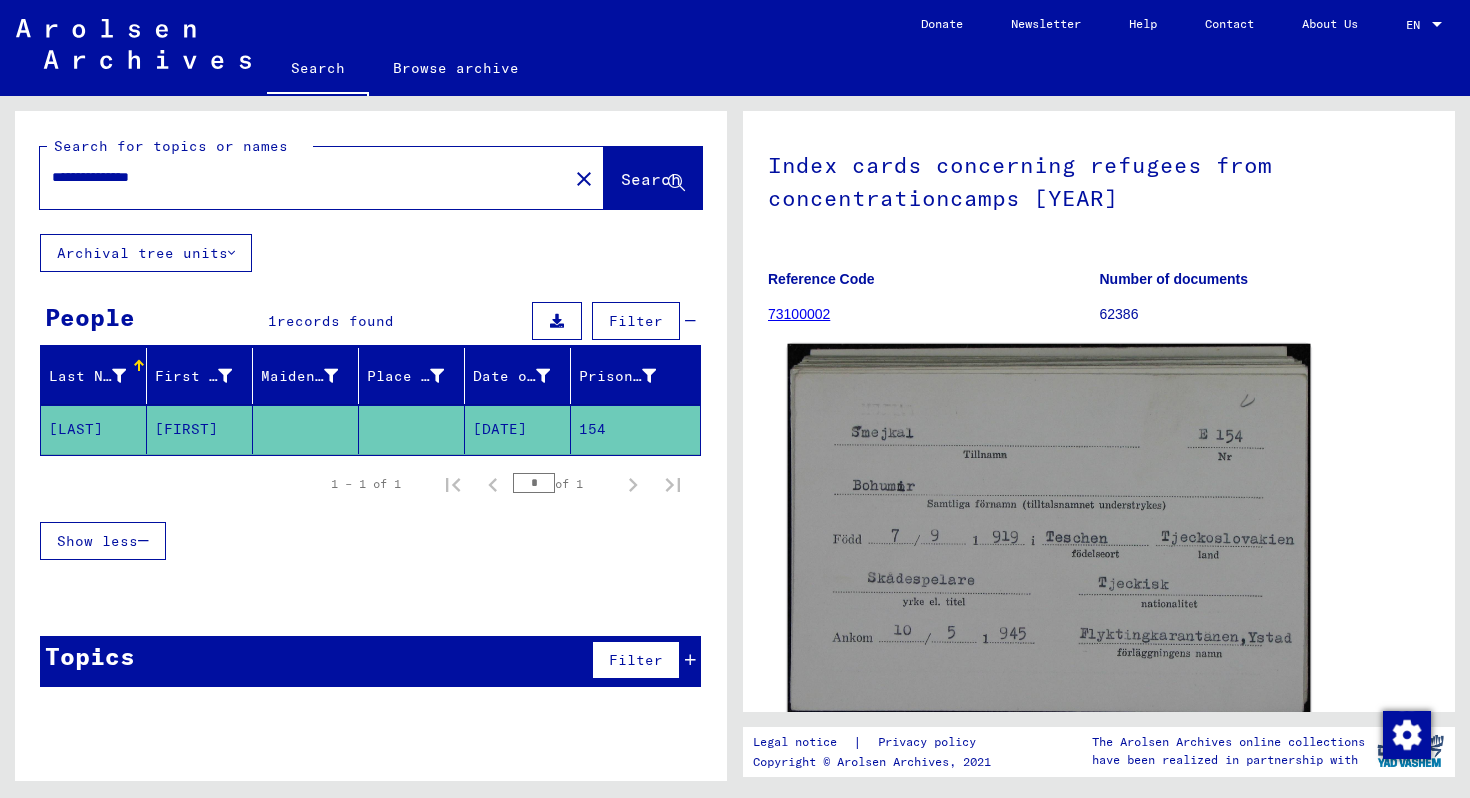 click 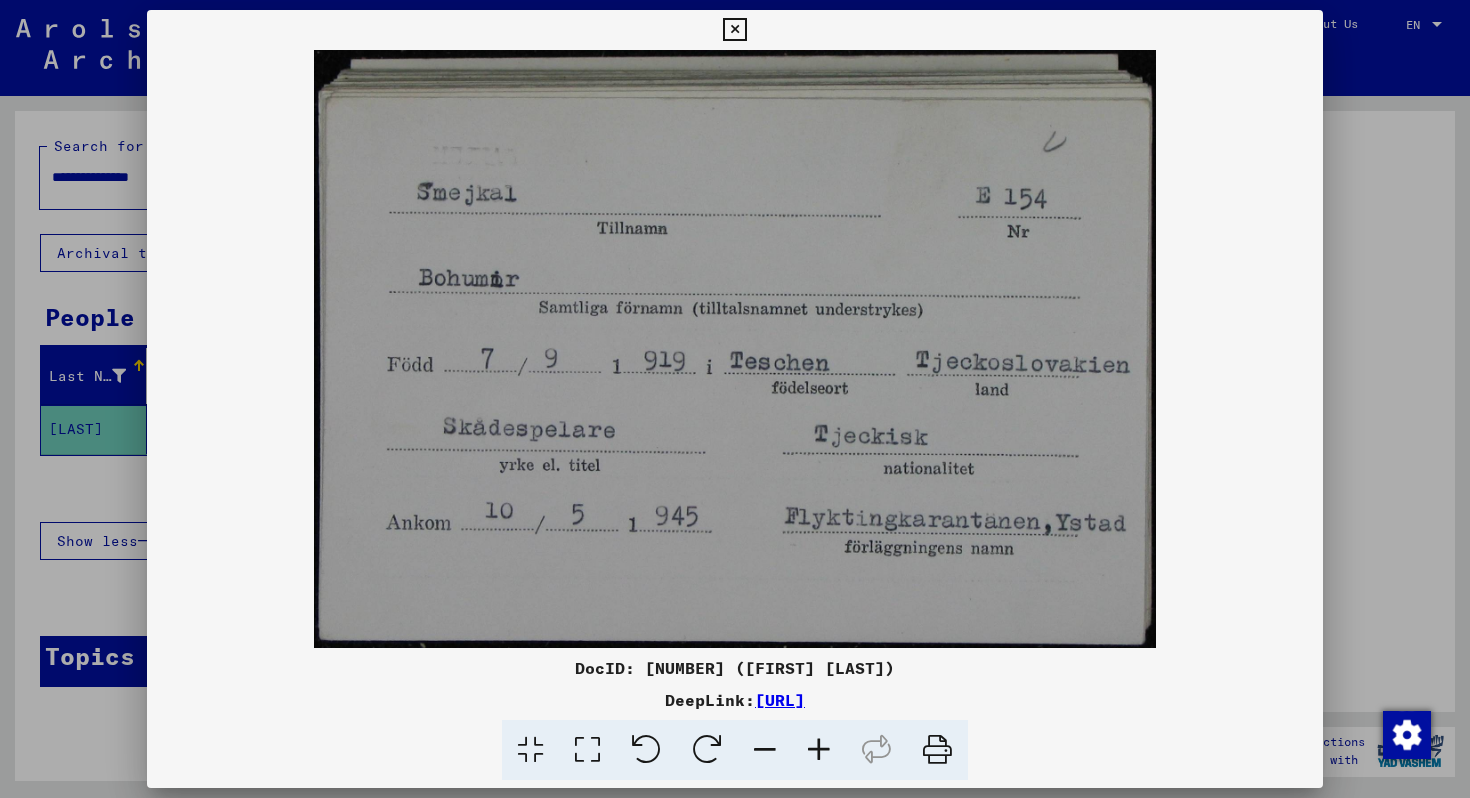 click at bounding box center (735, 399) 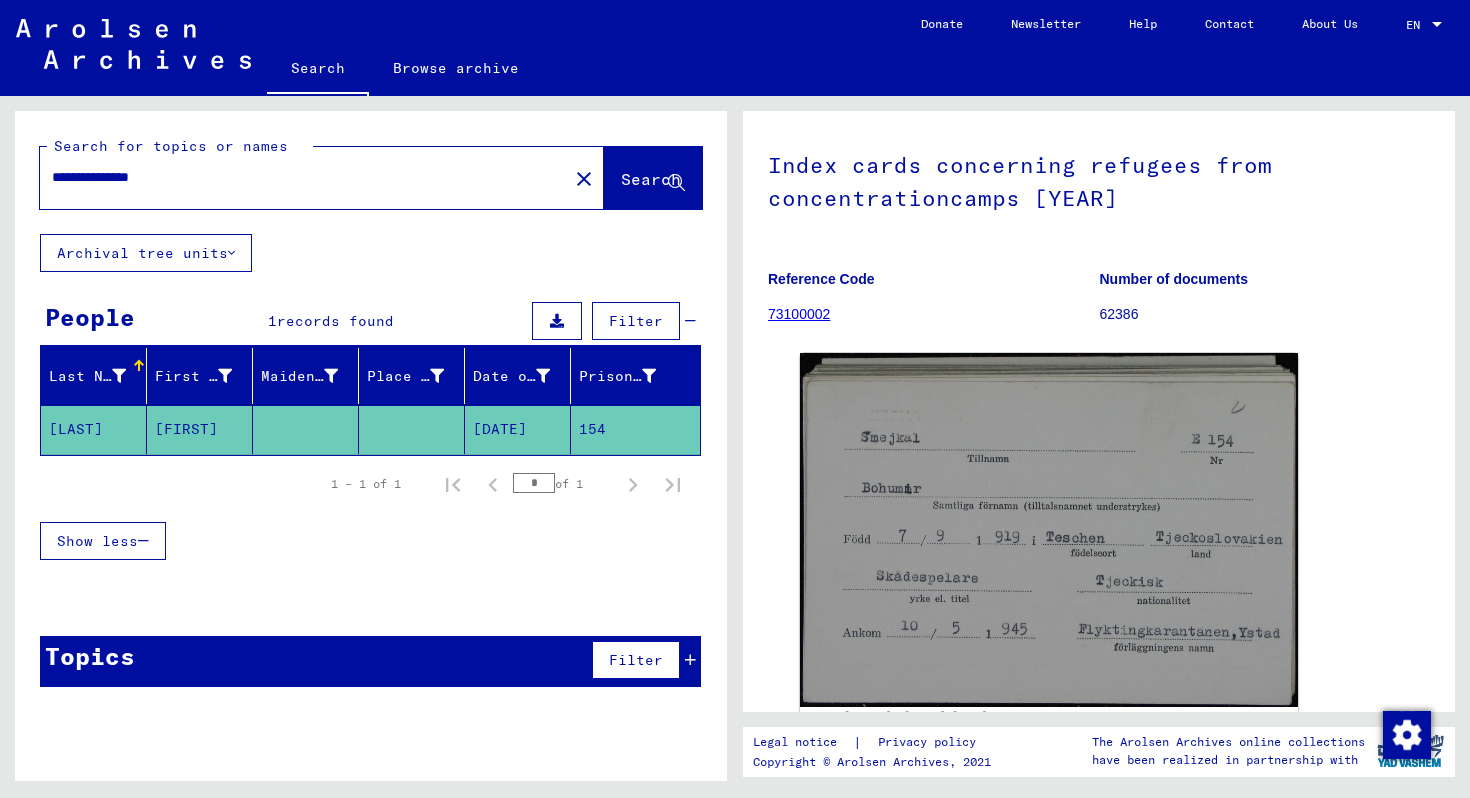 scroll, scrollTop: 0, scrollLeft: 0, axis: both 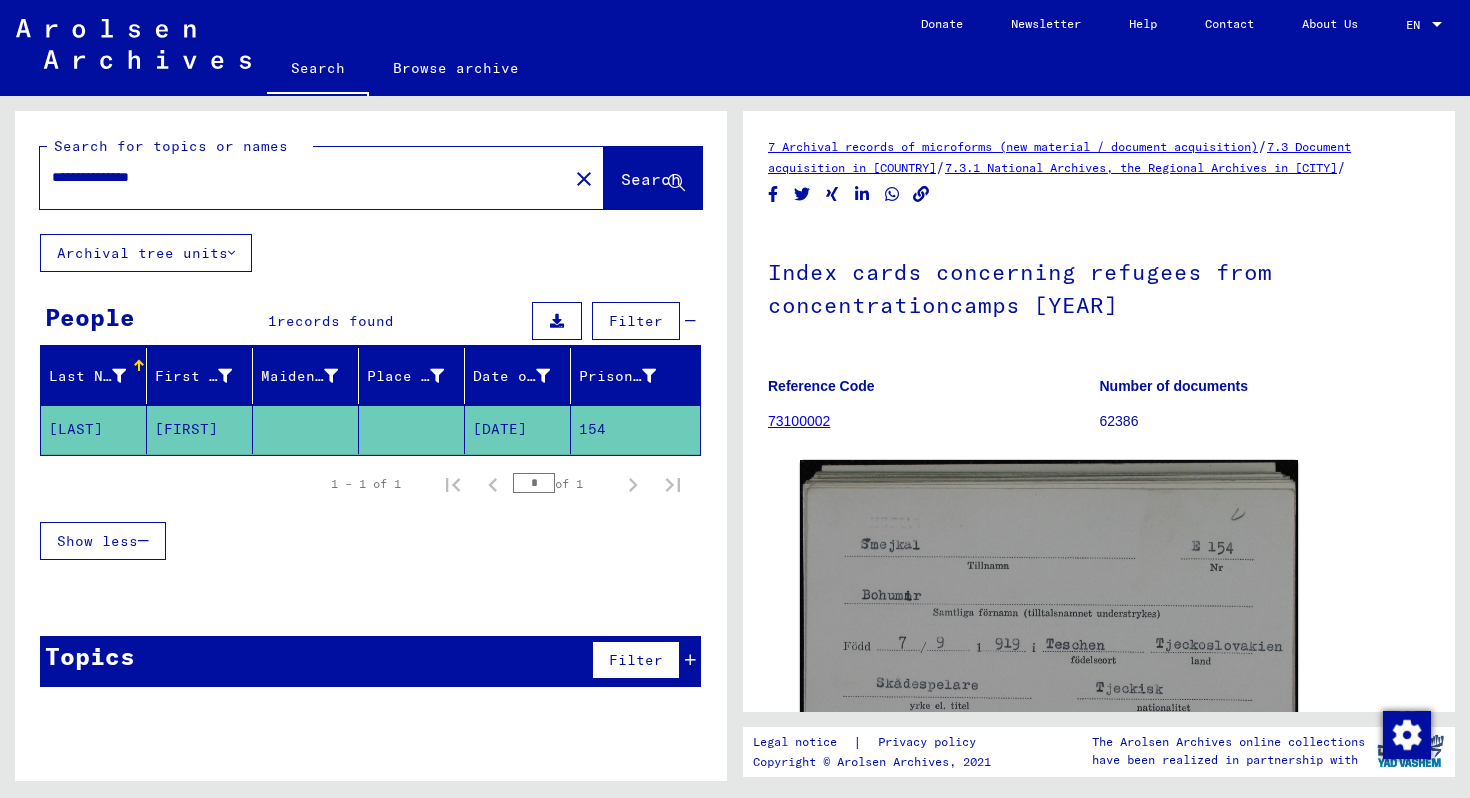 click on "7 Archival records of microforms (new material / document acquisition)" 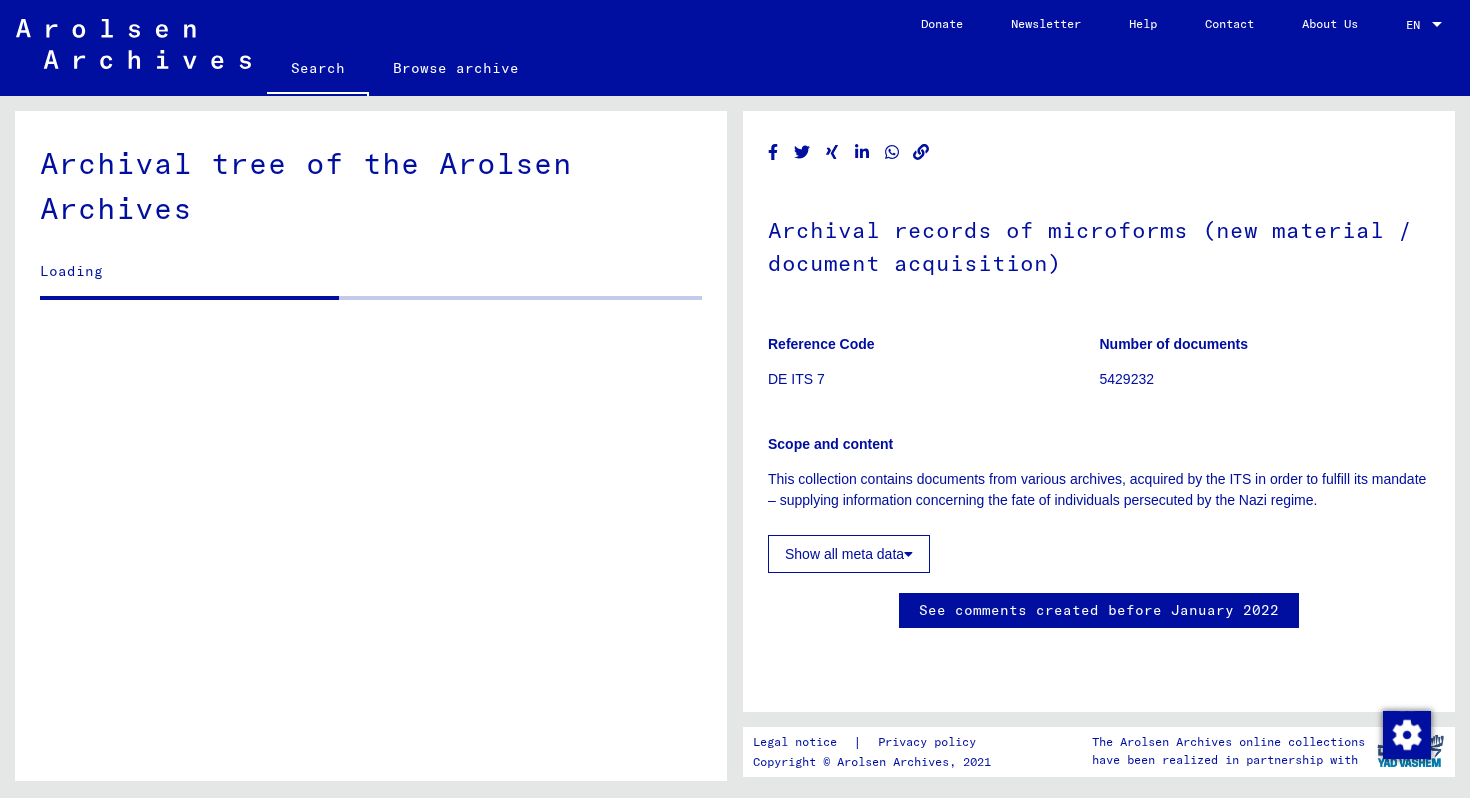 scroll, scrollTop: 39, scrollLeft: 0, axis: vertical 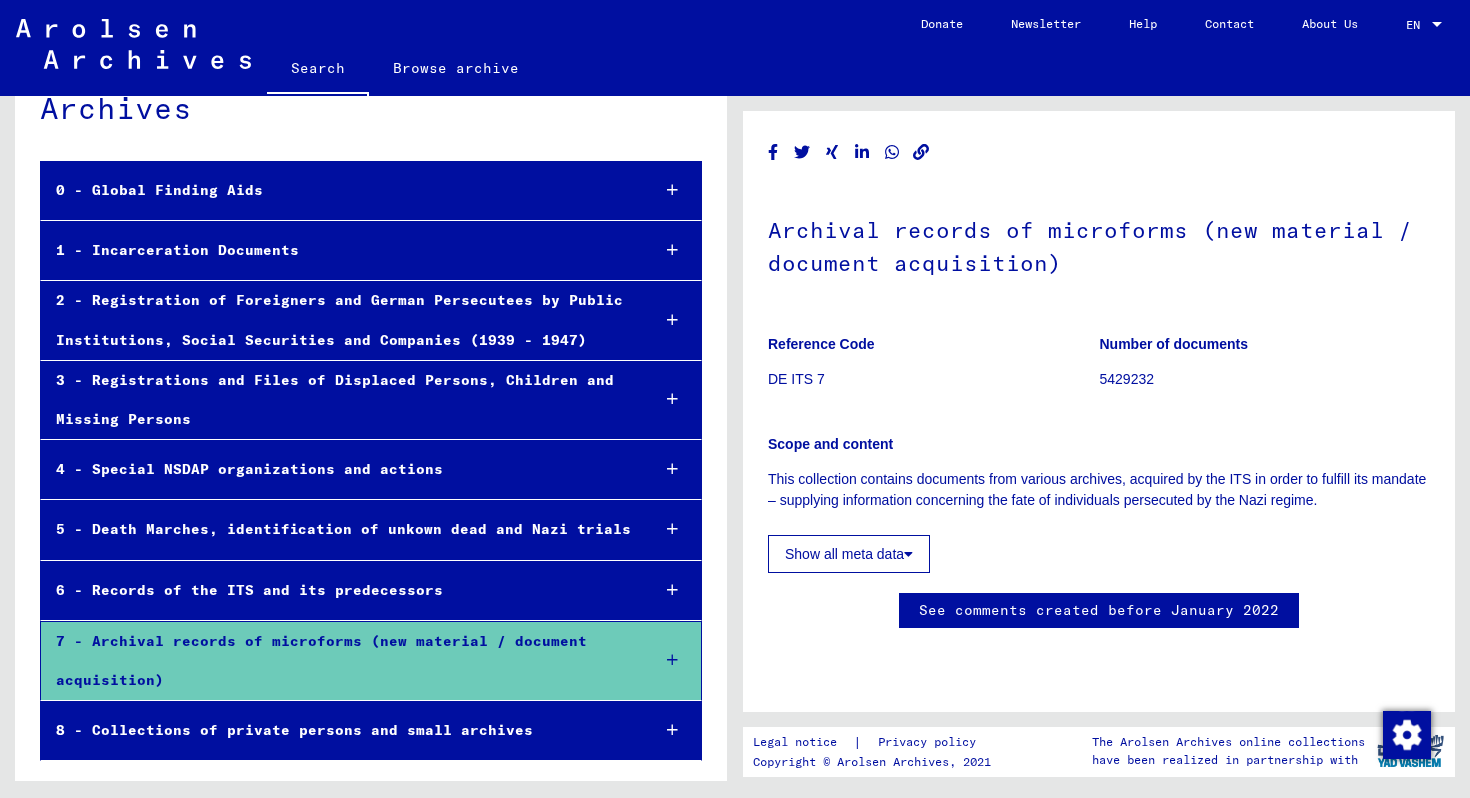 click at bounding box center [672, 660] 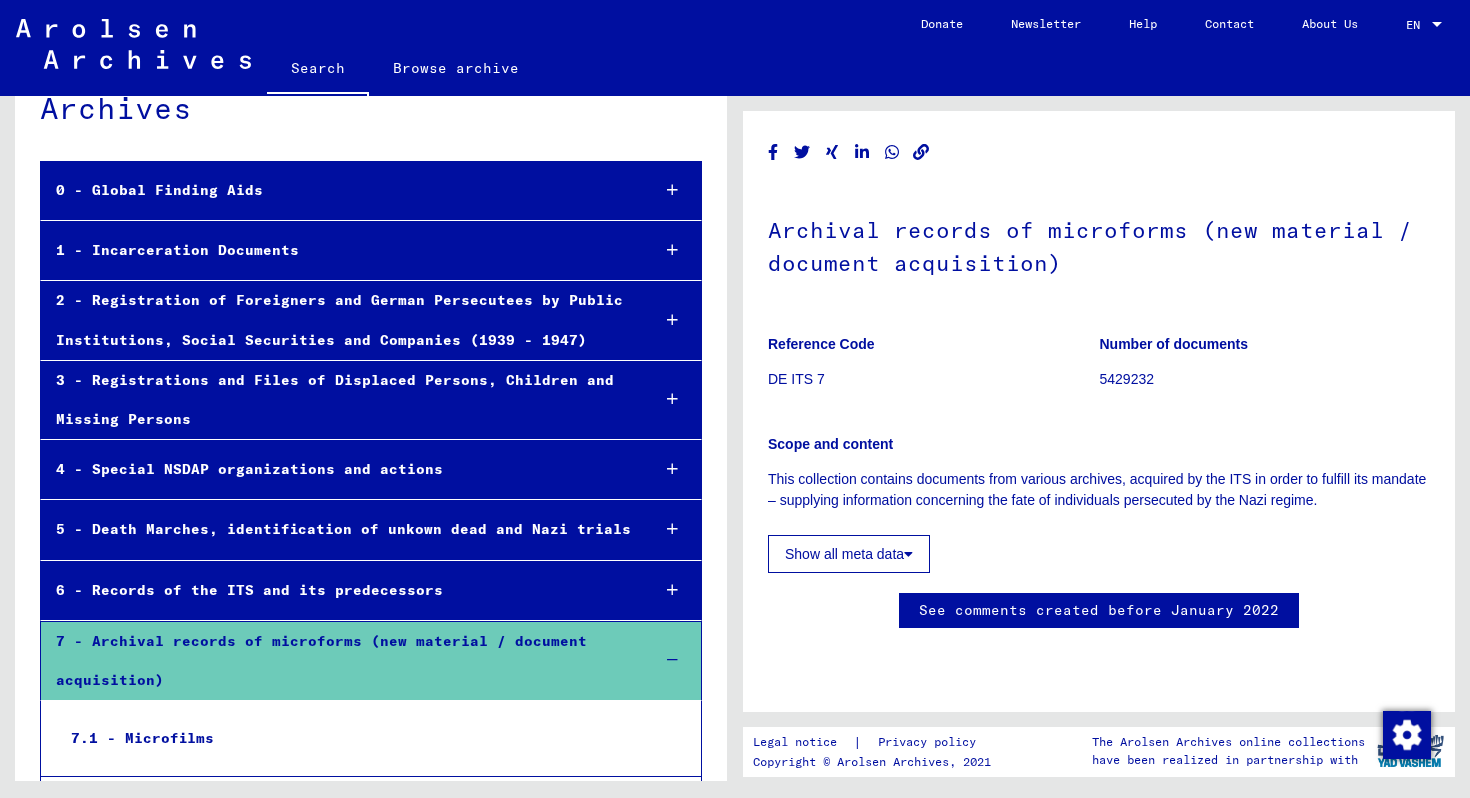scroll, scrollTop: 282, scrollLeft: 0, axis: vertical 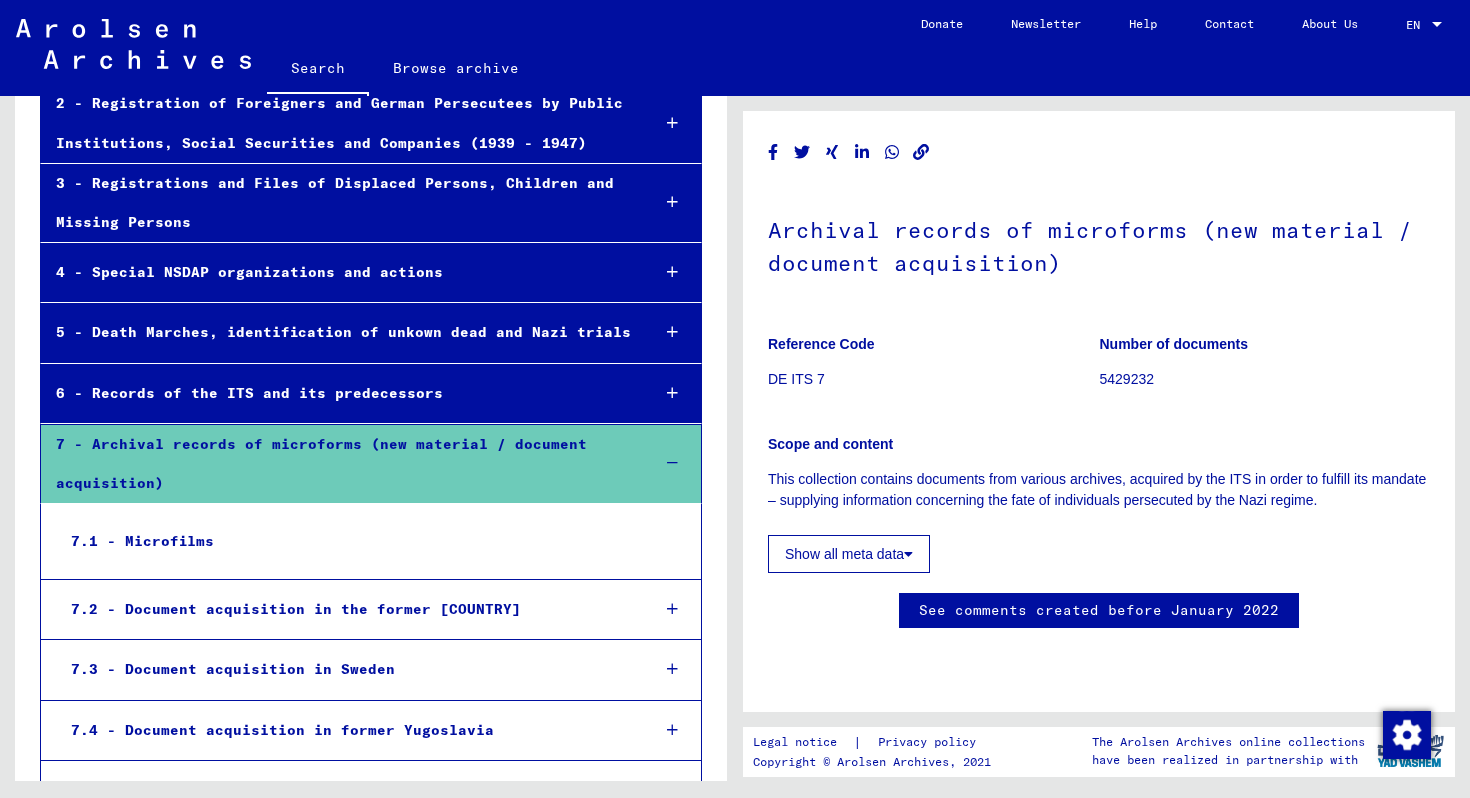click on "7.1 - Microfilms" at bounding box center (343, 541) 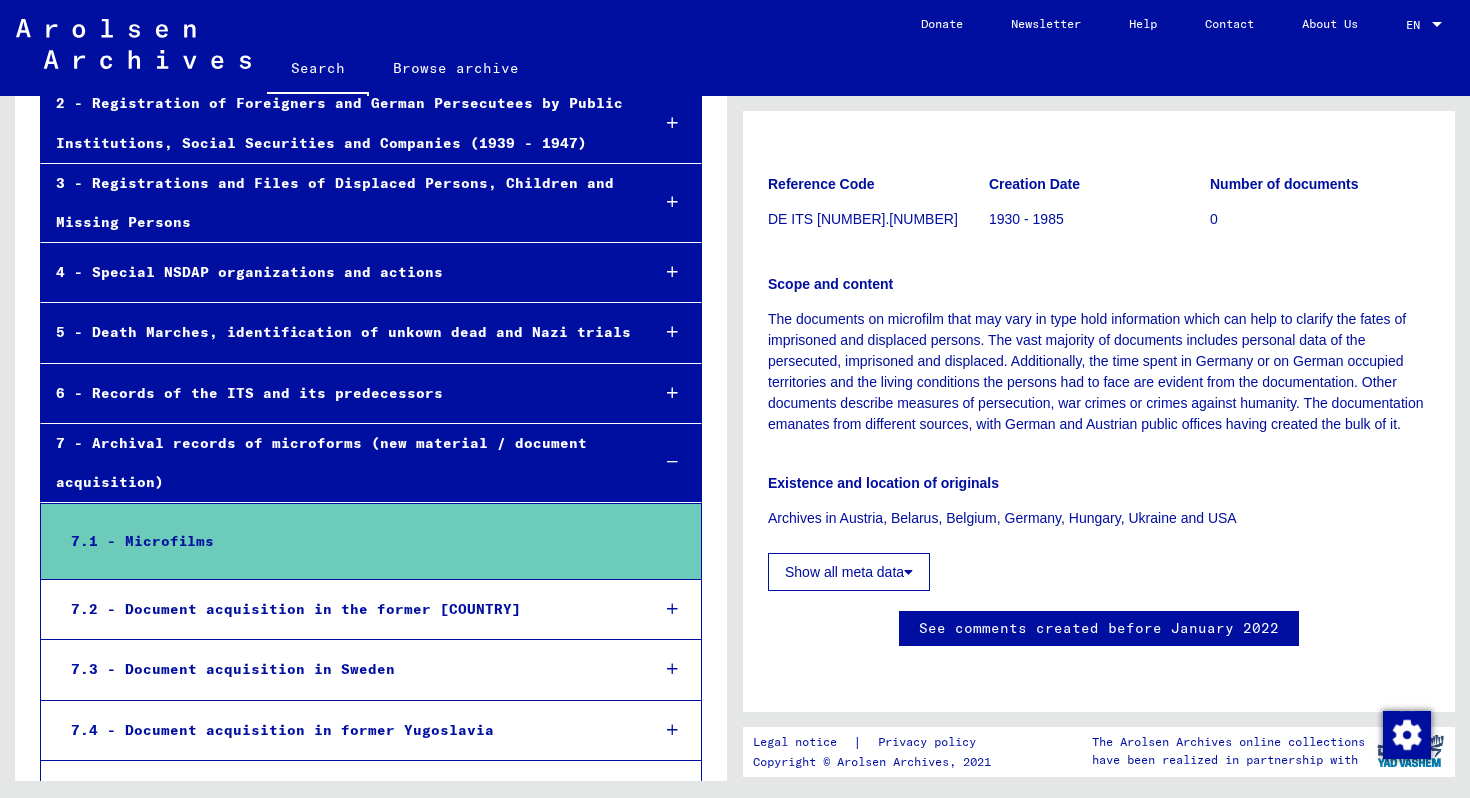 scroll, scrollTop: 230, scrollLeft: 0, axis: vertical 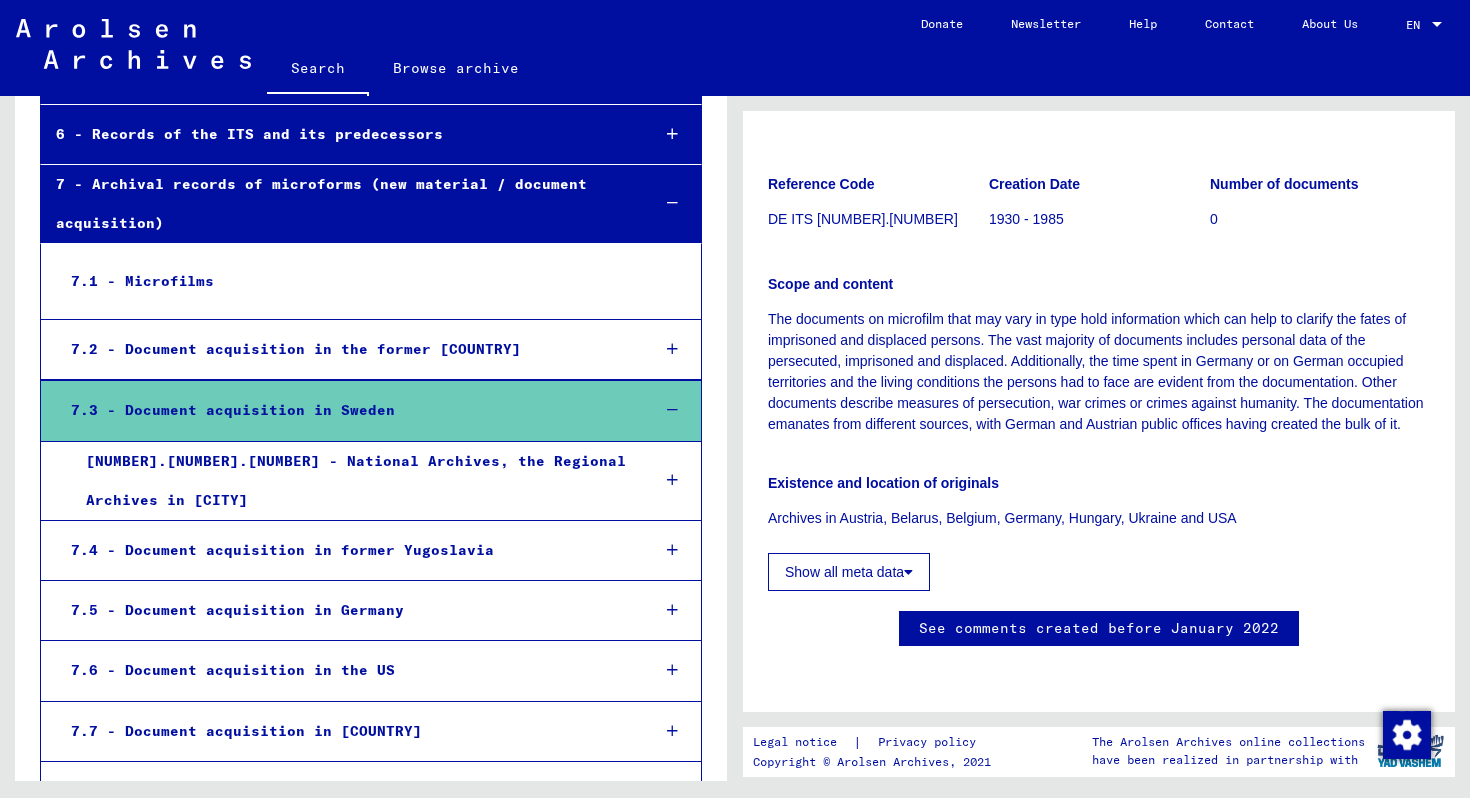click at bounding box center (672, 480) 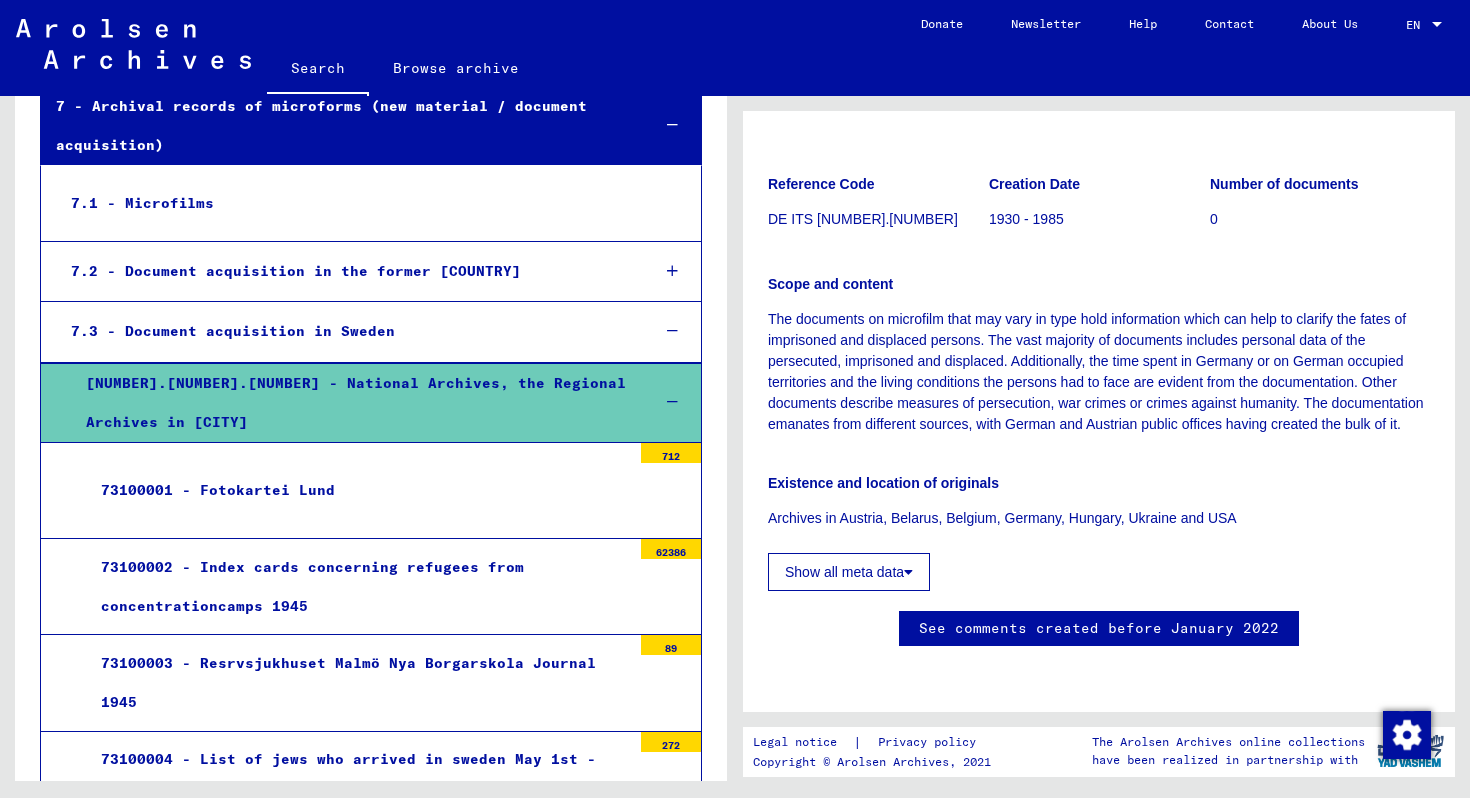 scroll, scrollTop: 642, scrollLeft: 0, axis: vertical 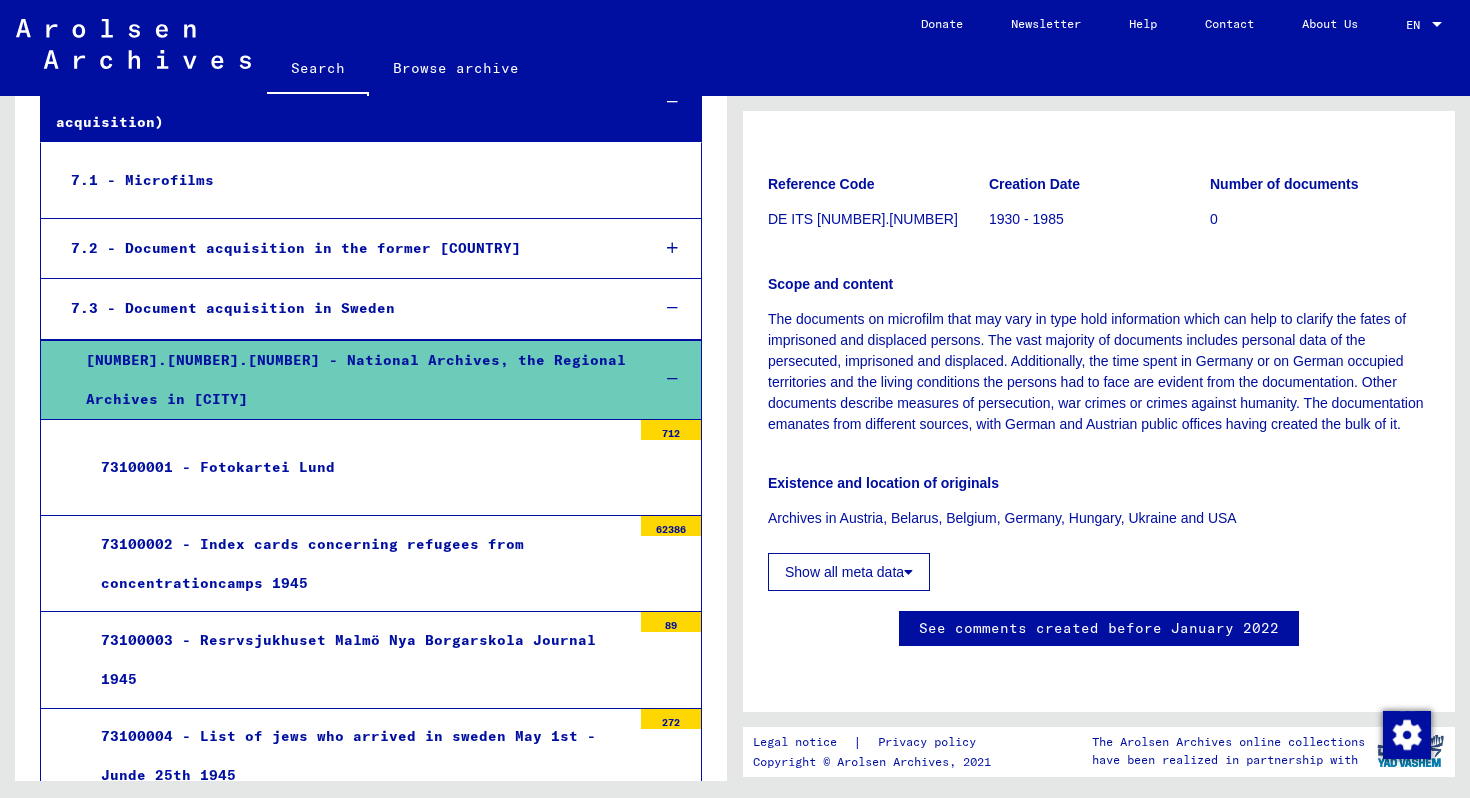 click on "73100001 - Fotokartei Lund" at bounding box center [358, 467] 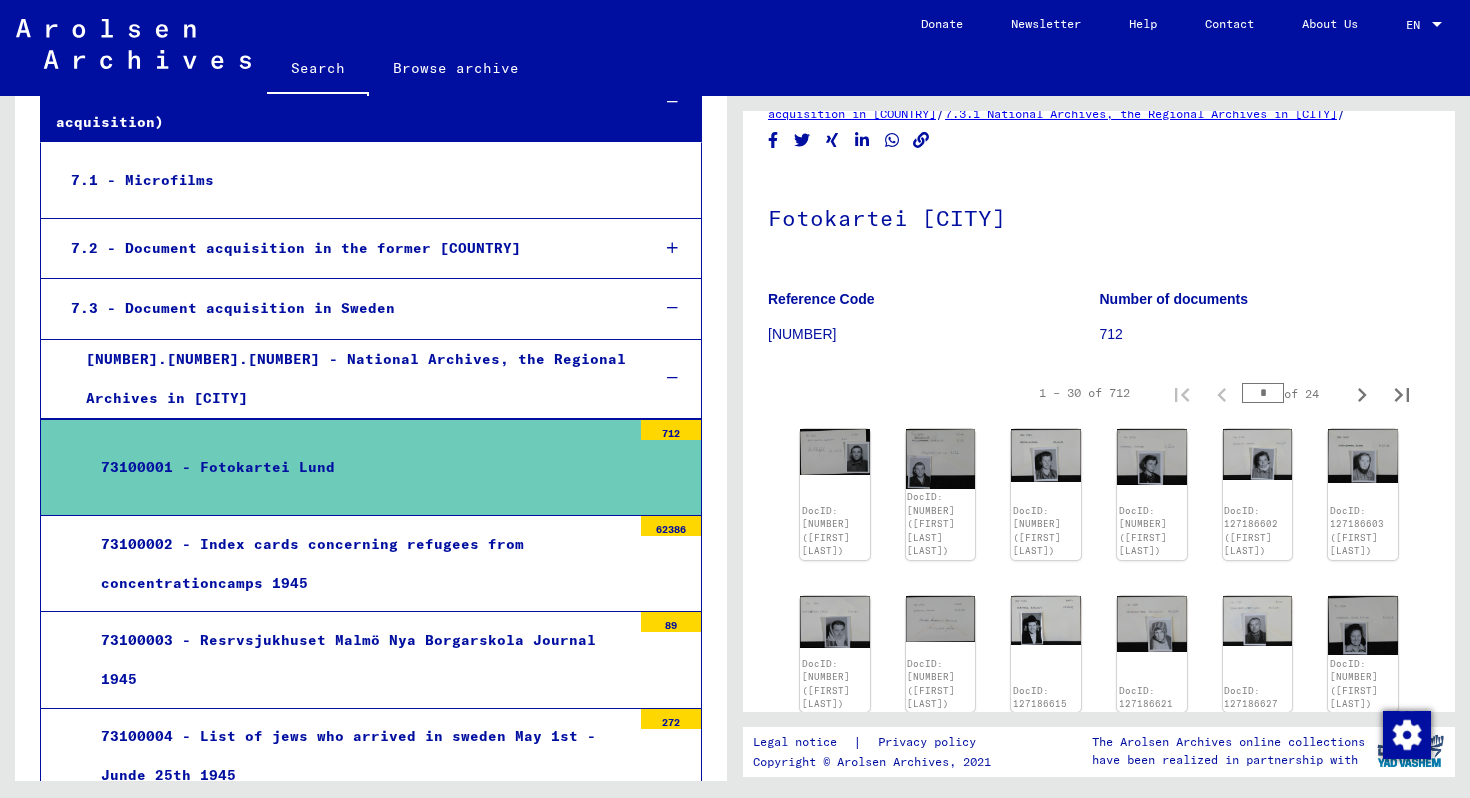scroll, scrollTop: 69, scrollLeft: 0, axis: vertical 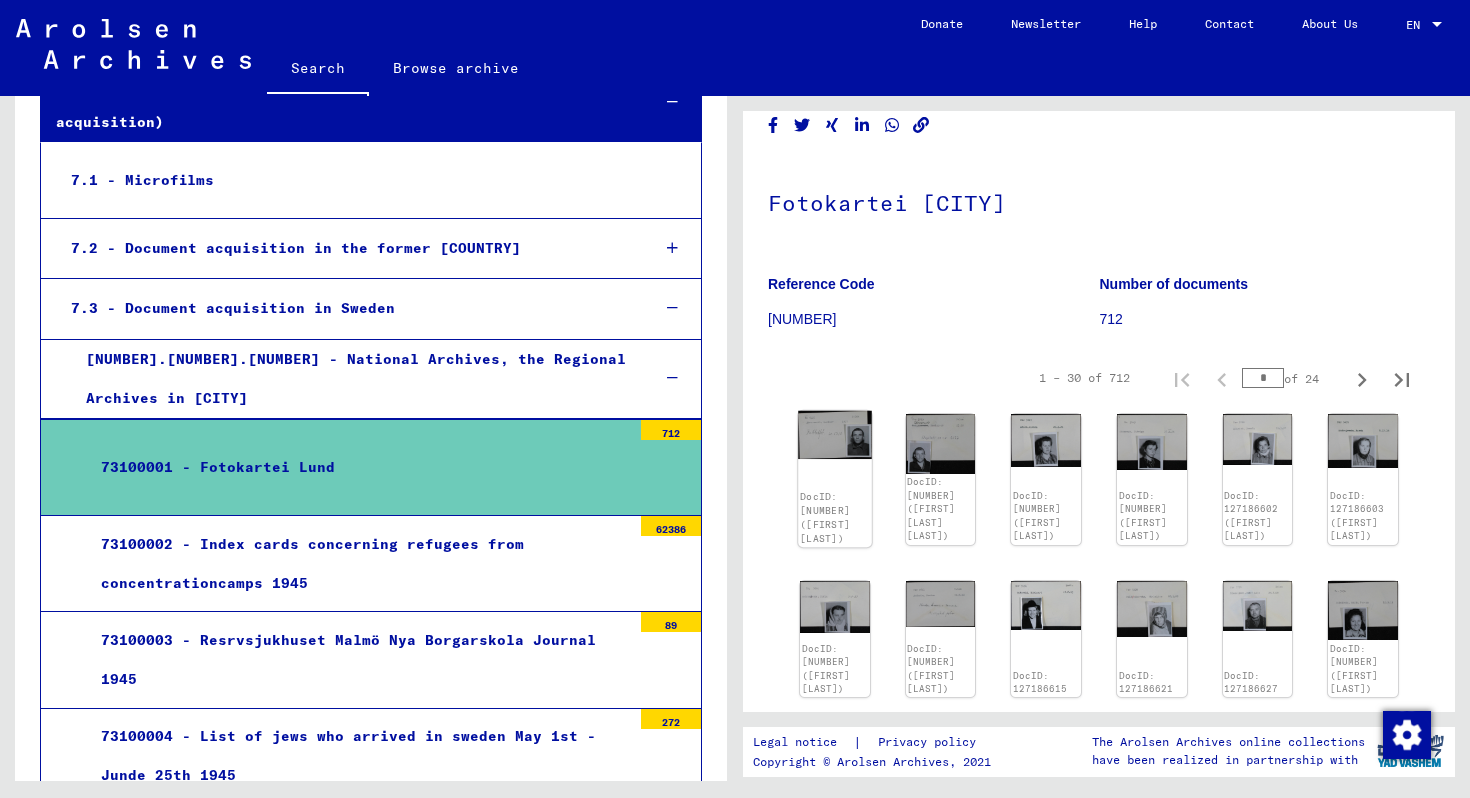 click 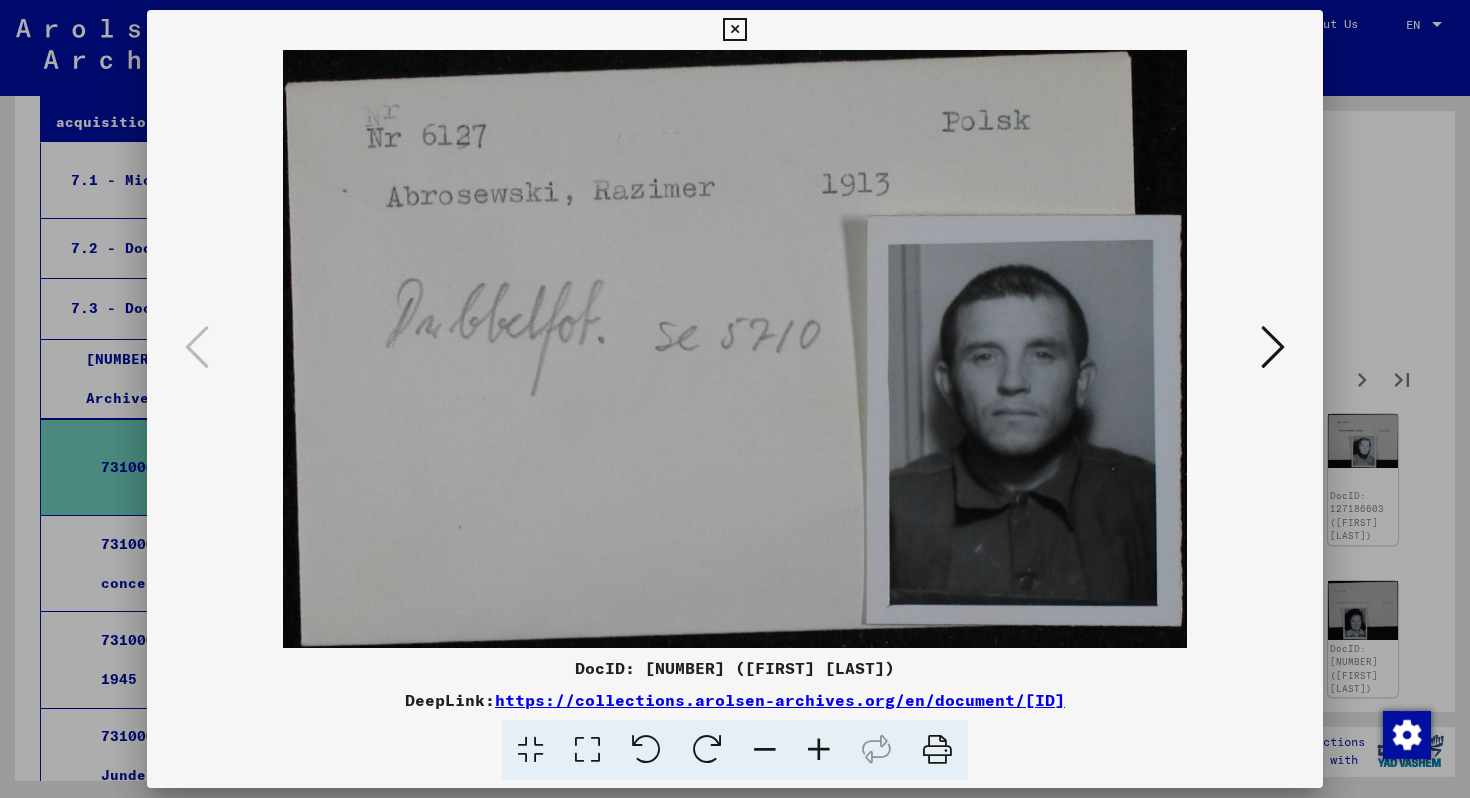 click at bounding box center (1273, 347) 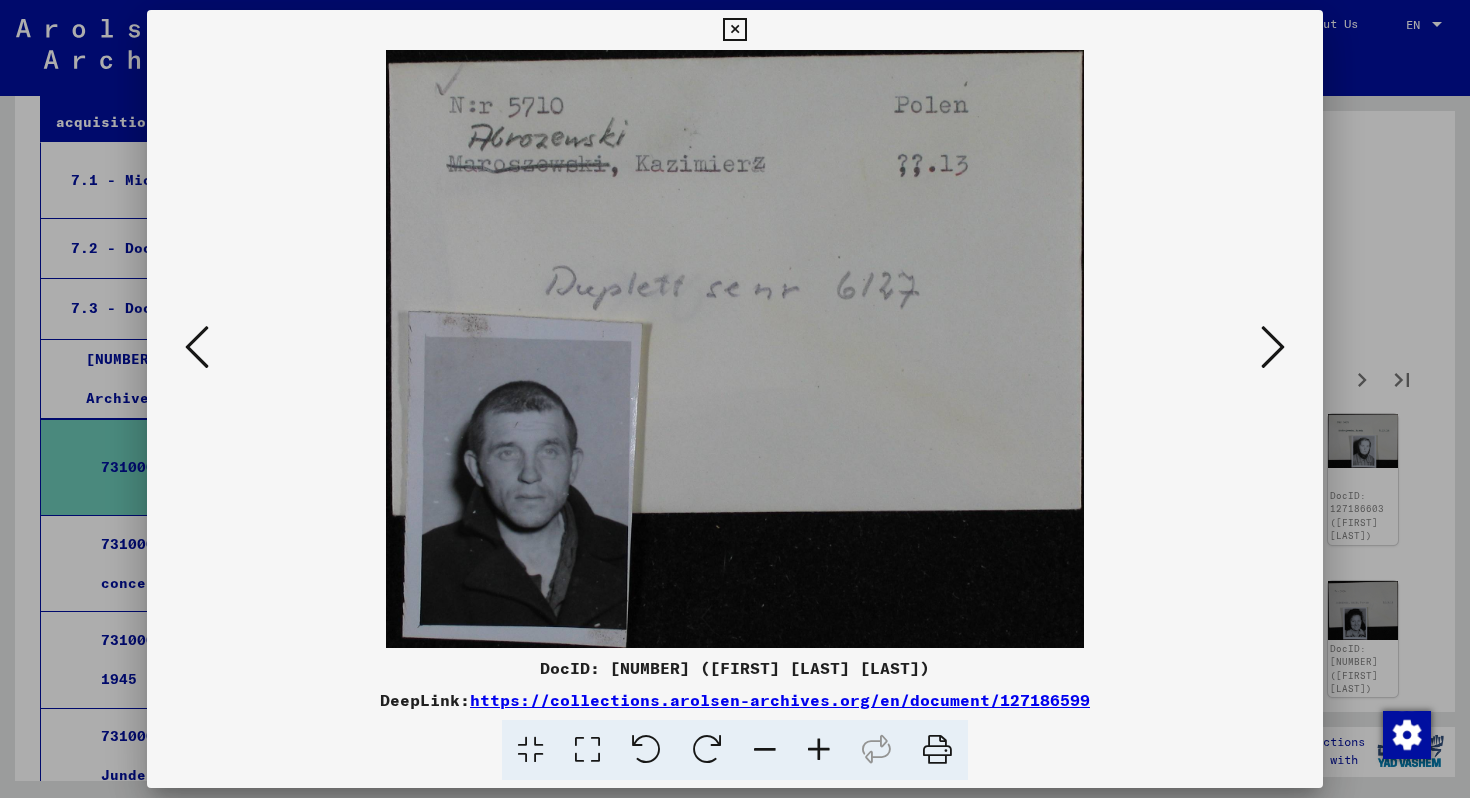 click at bounding box center [1273, 347] 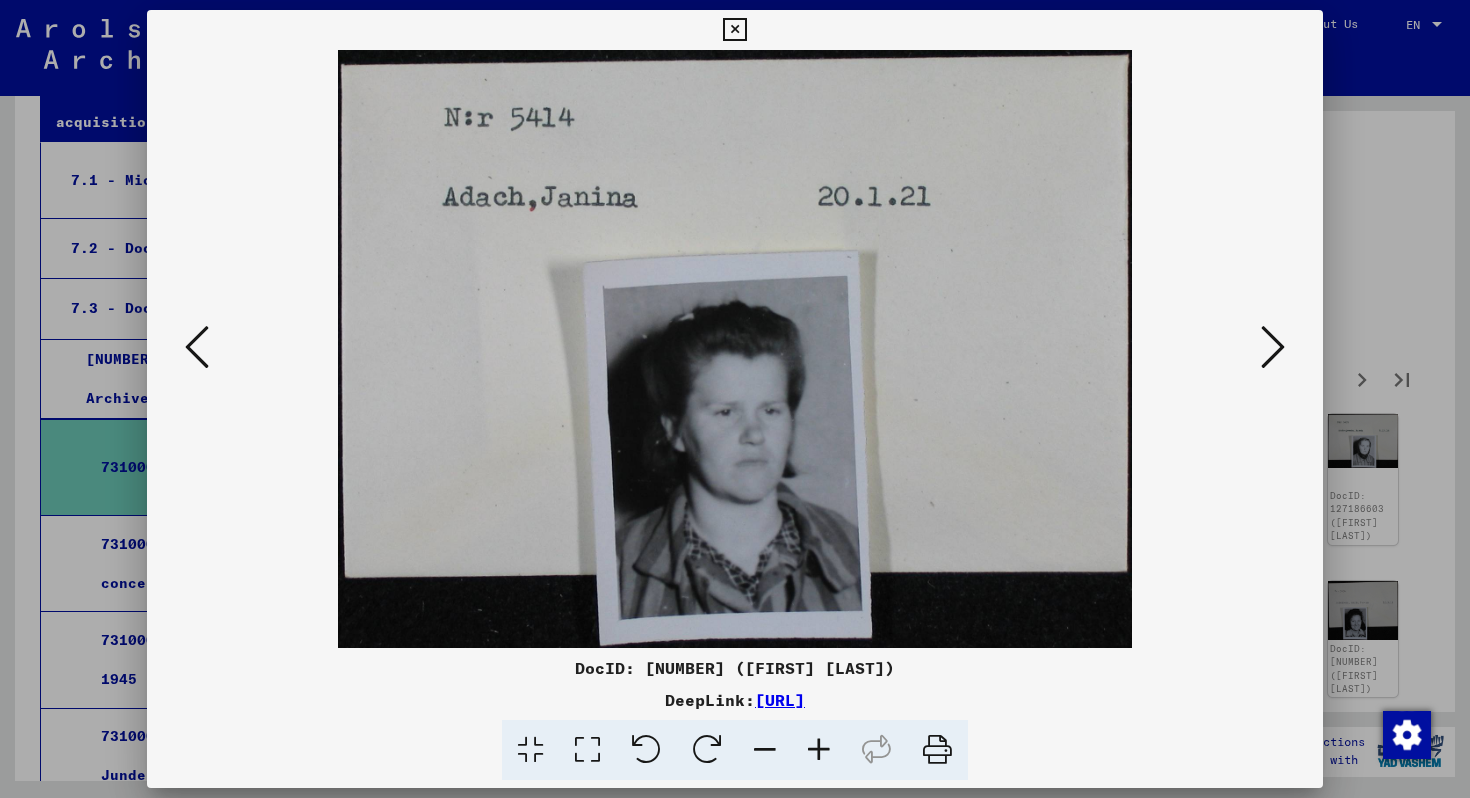 click at bounding box center (1273, 347) 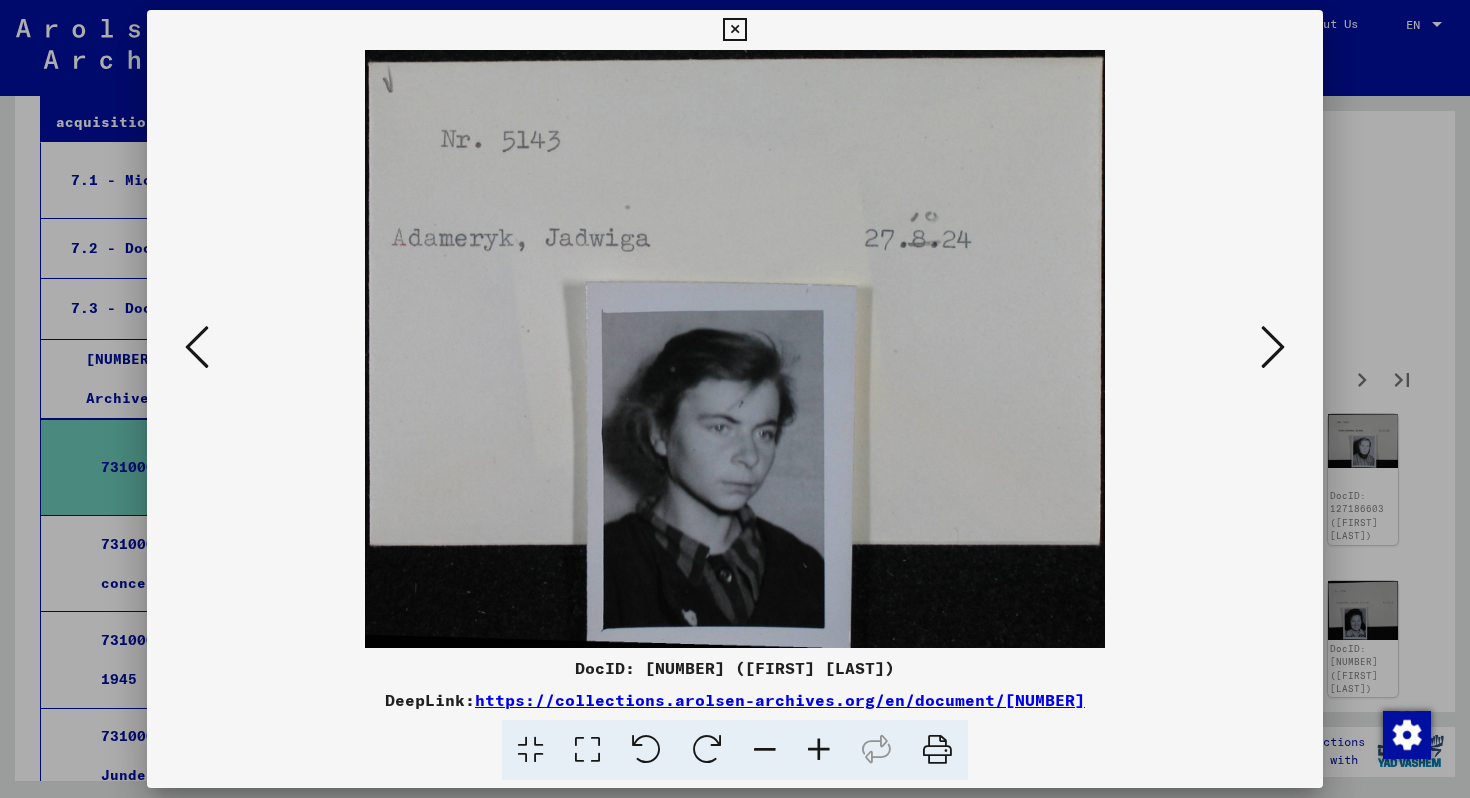 click at bounding box center (1273, 347) 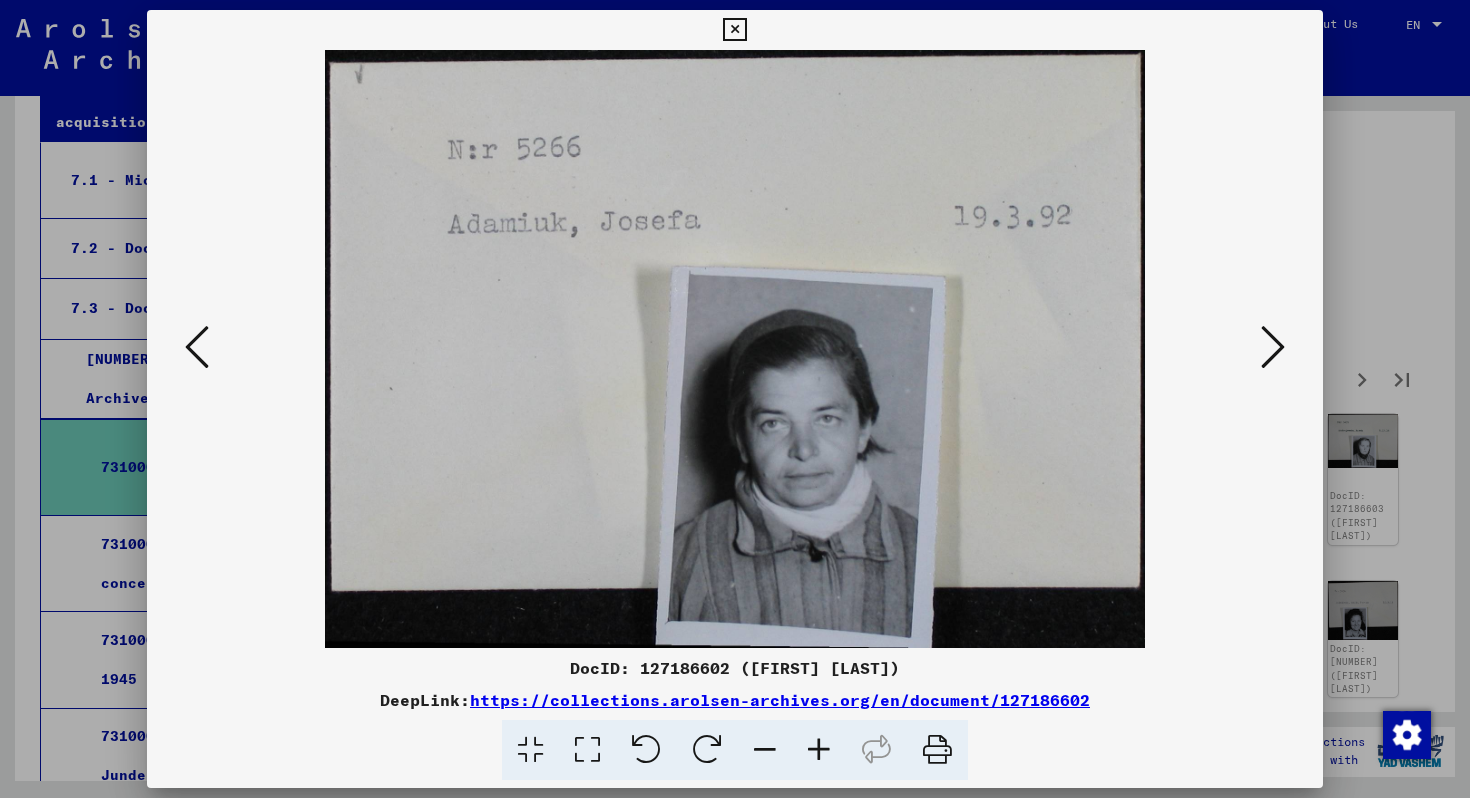 click at bounding box center (1273, 347) 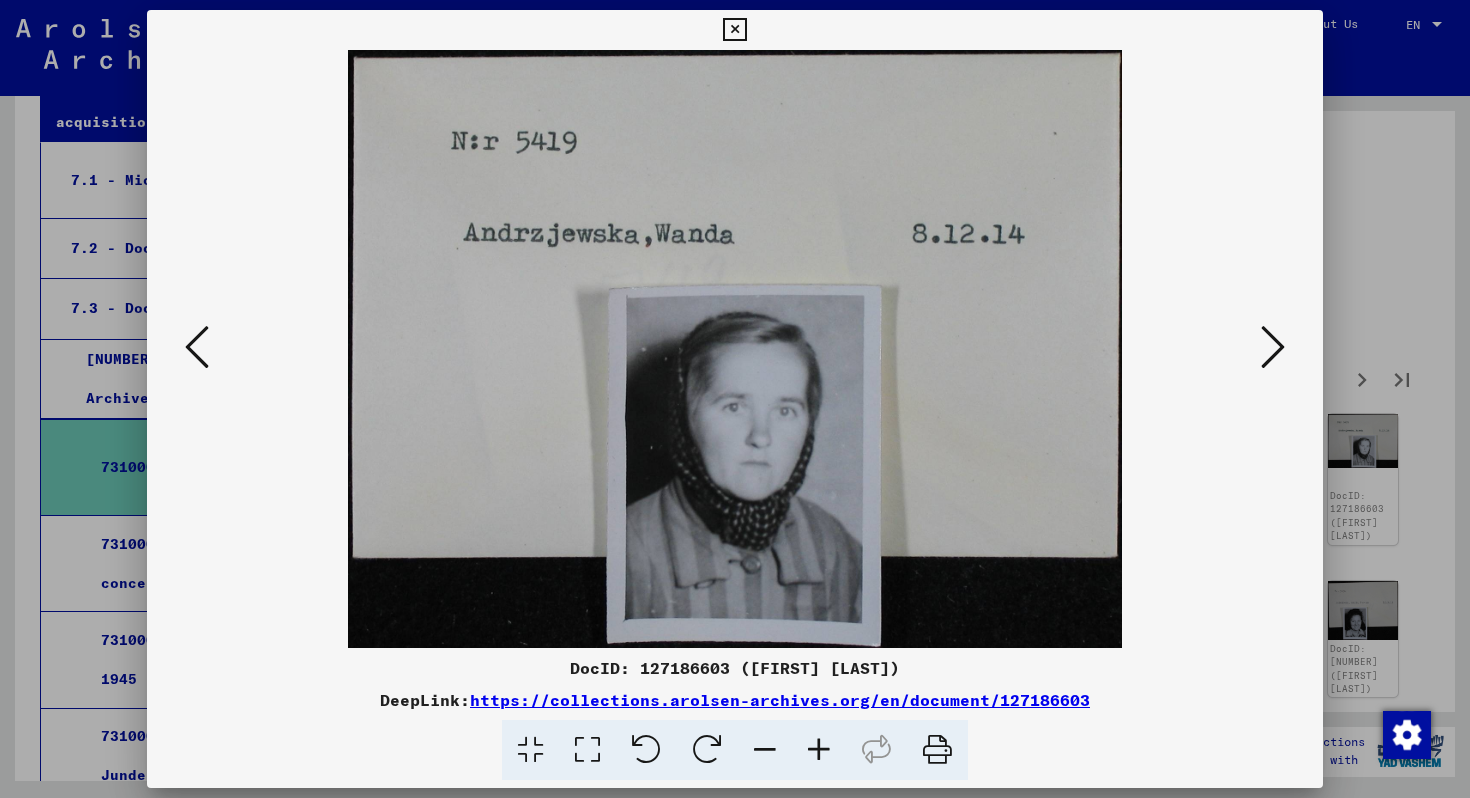 click at bounding box center [1273, 347] 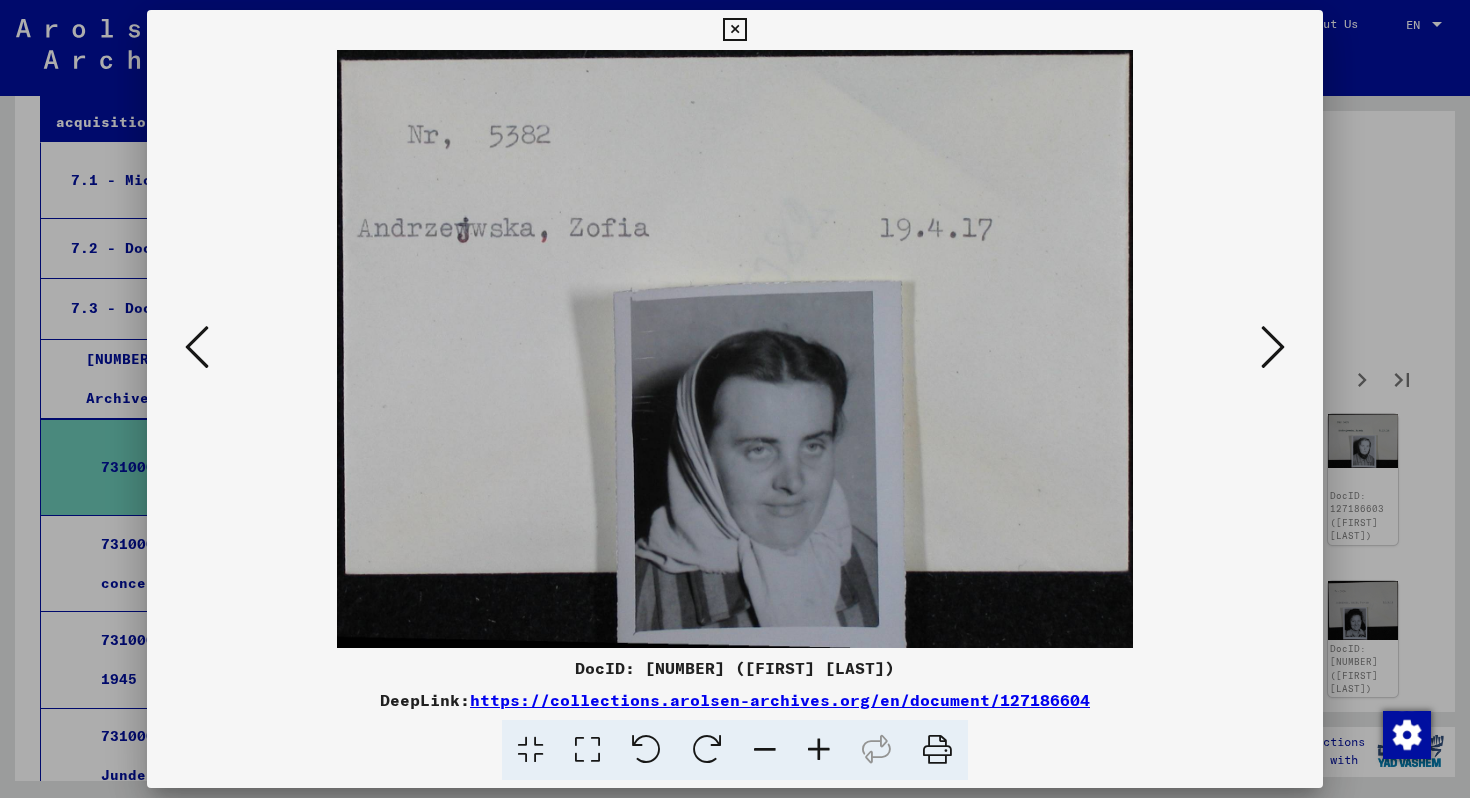 click at bounding box center [1273, 347] 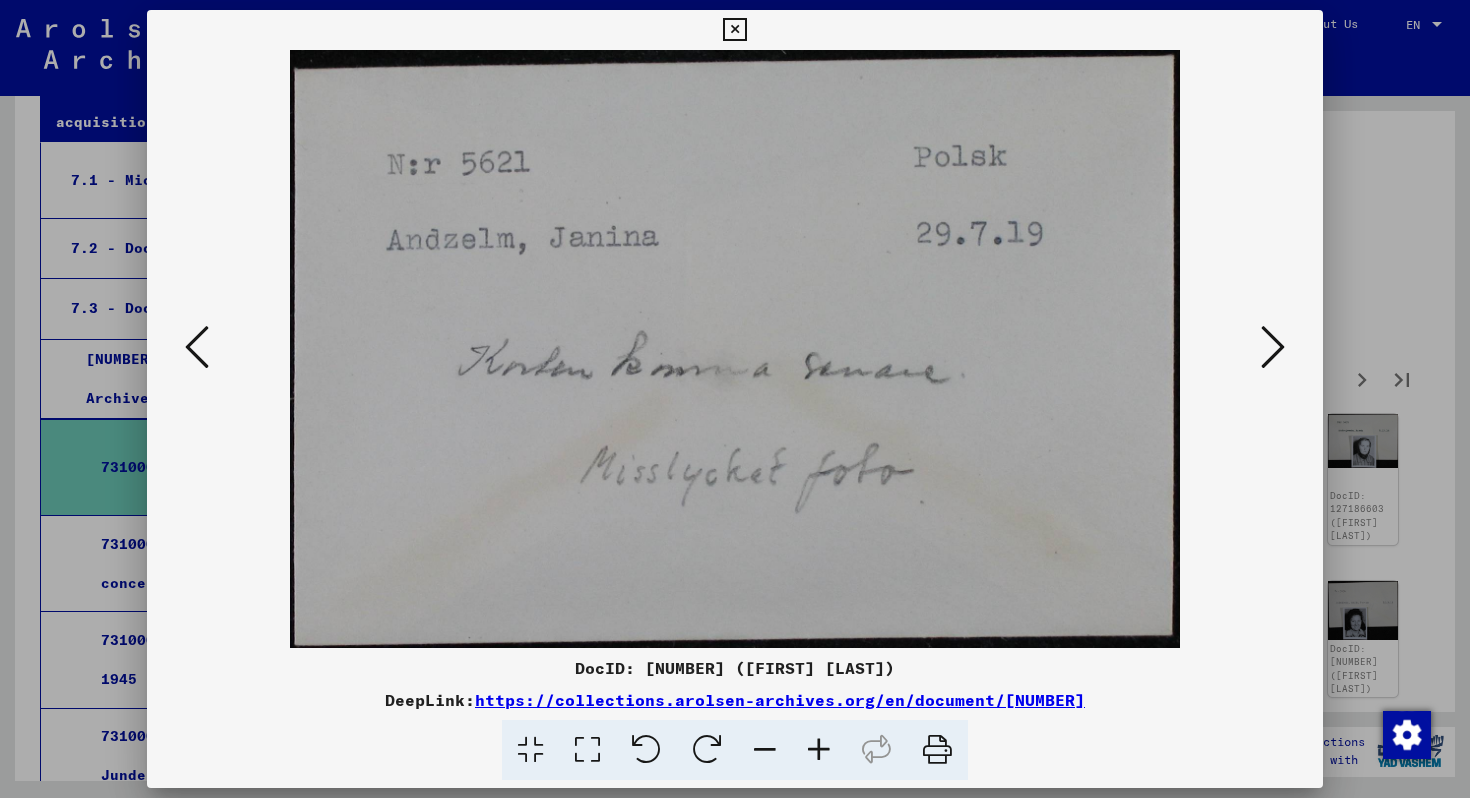 click at bounding box center [1273, 347] 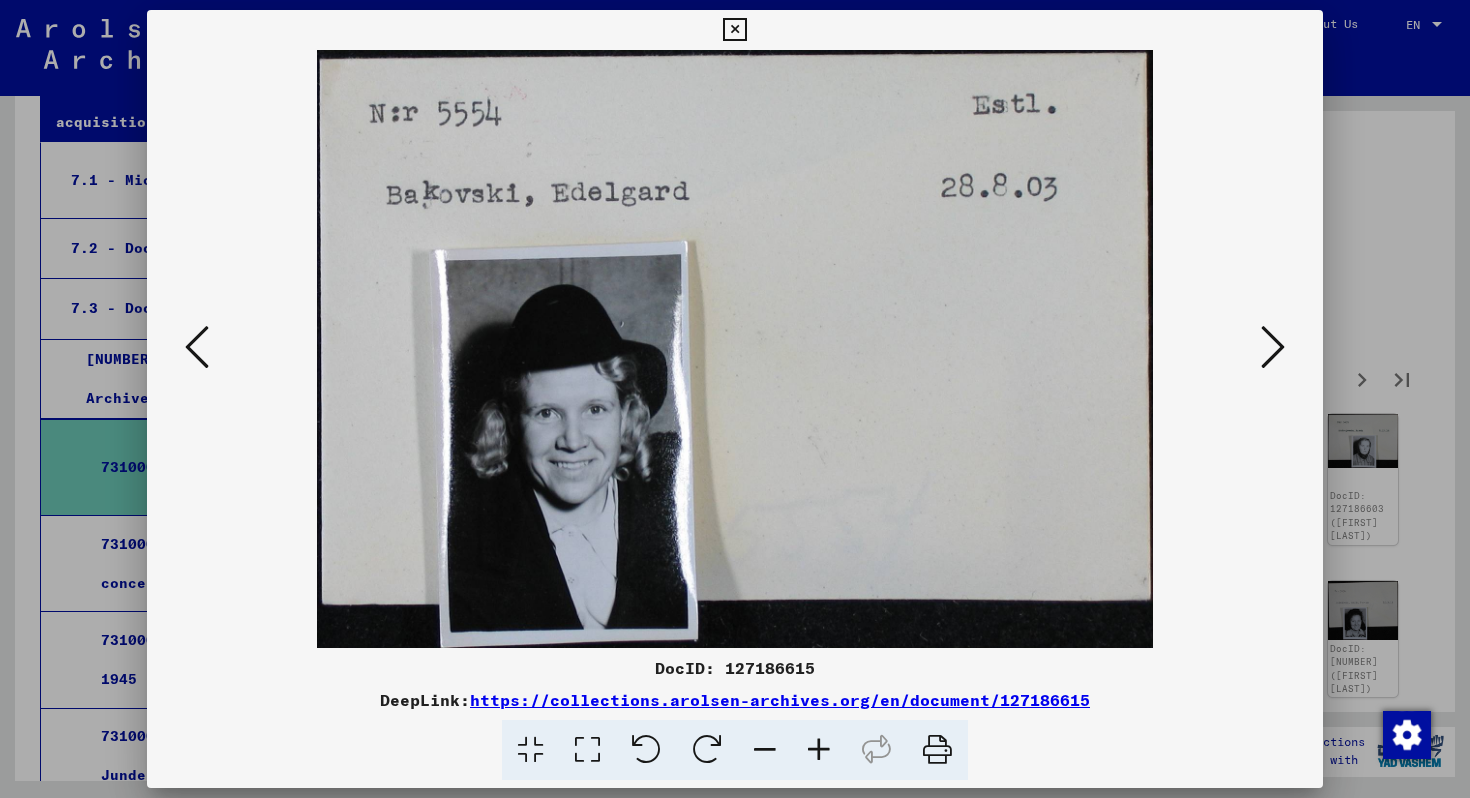 click at bounding box center [1273, 347] 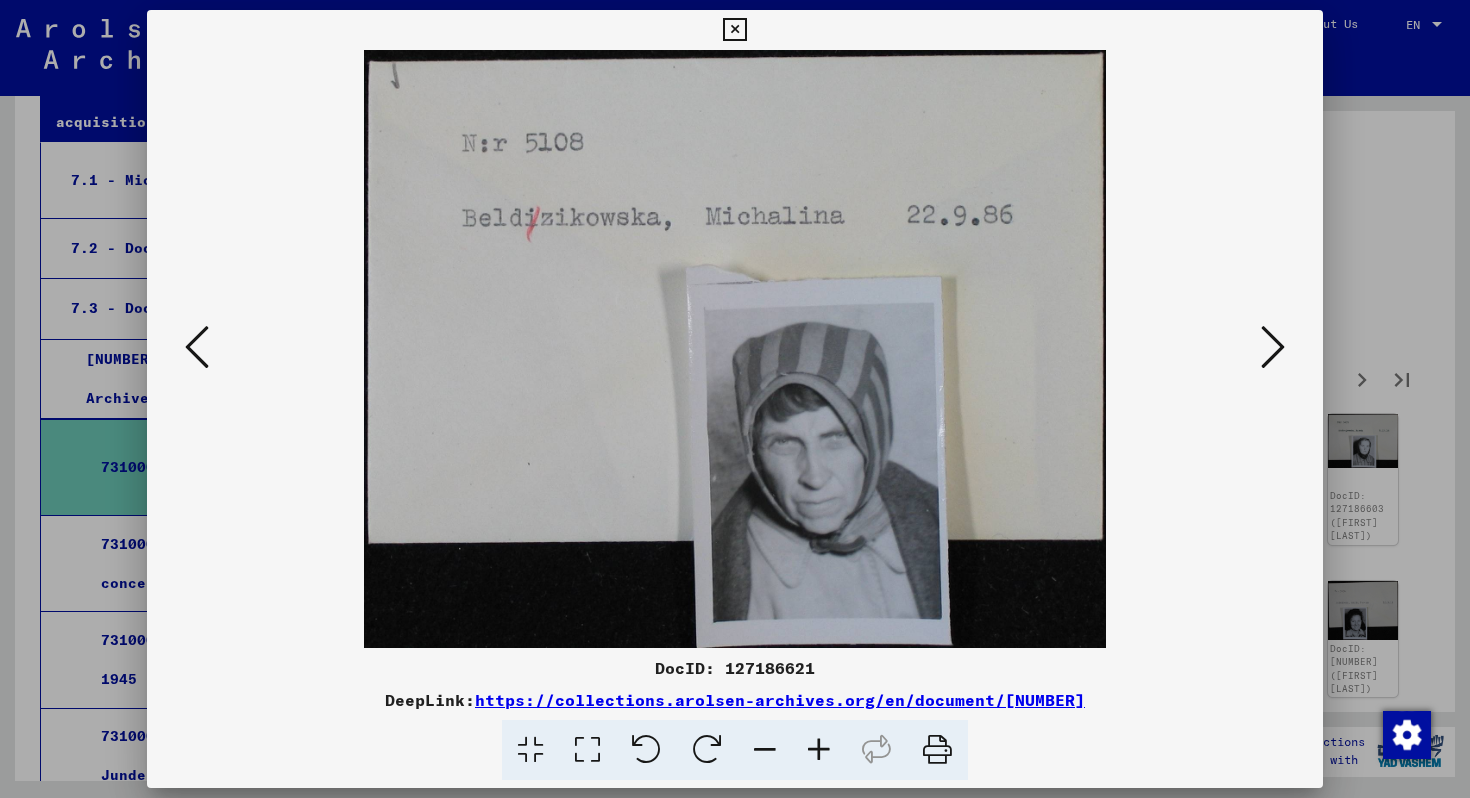 click at bounding box center [1273, 347] 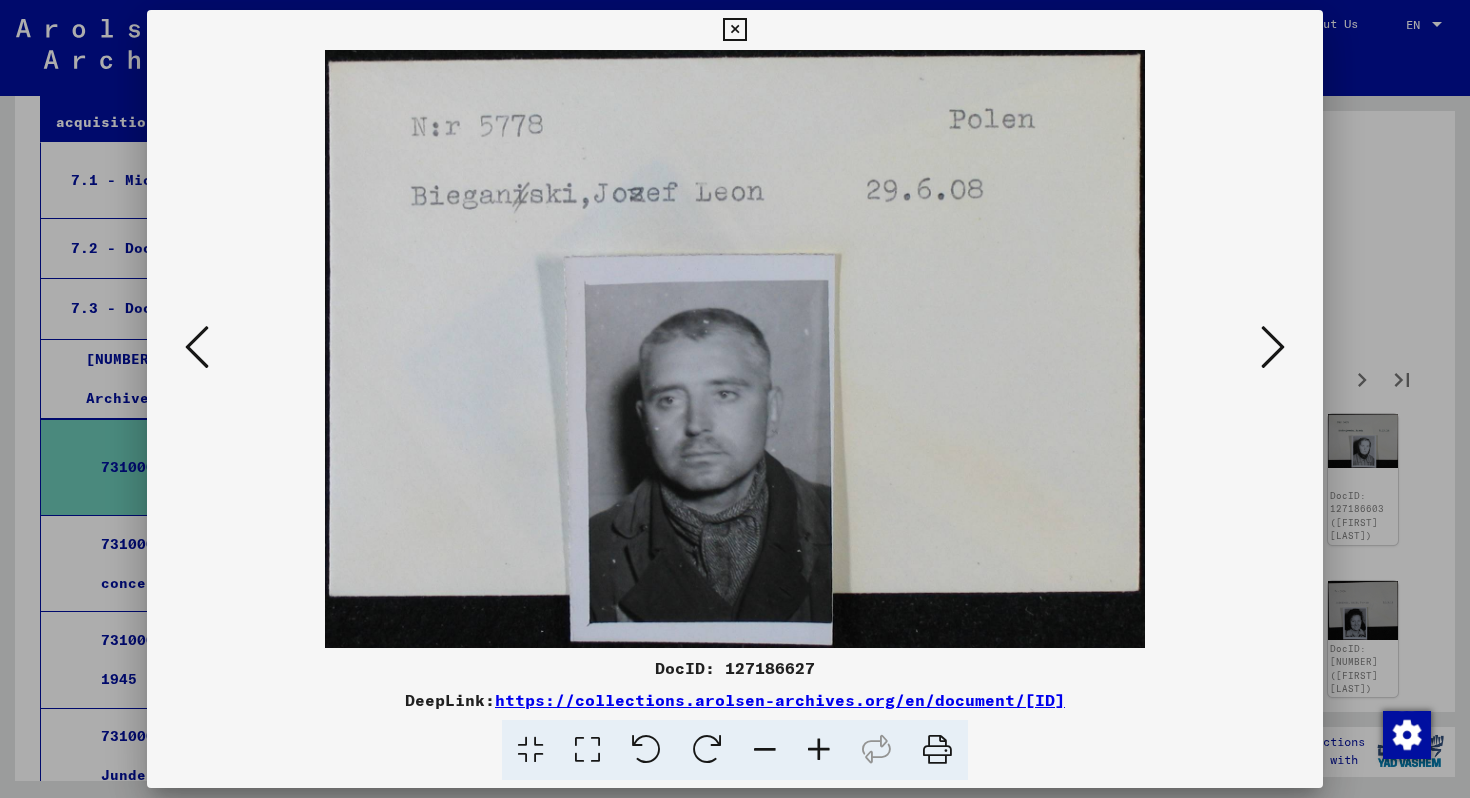 click at bounding box center (1273, 347) 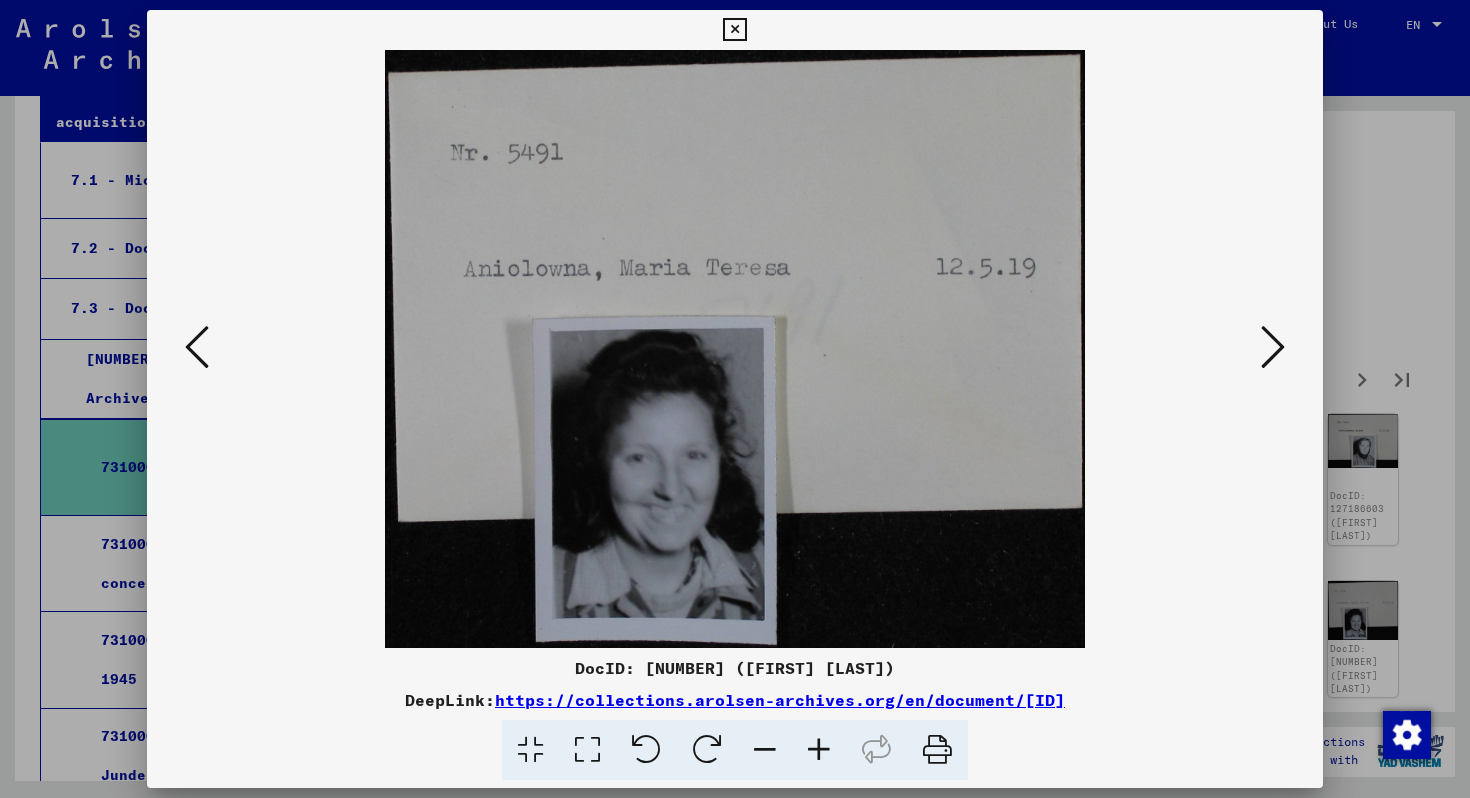 click at bounding box center [1273, 347] 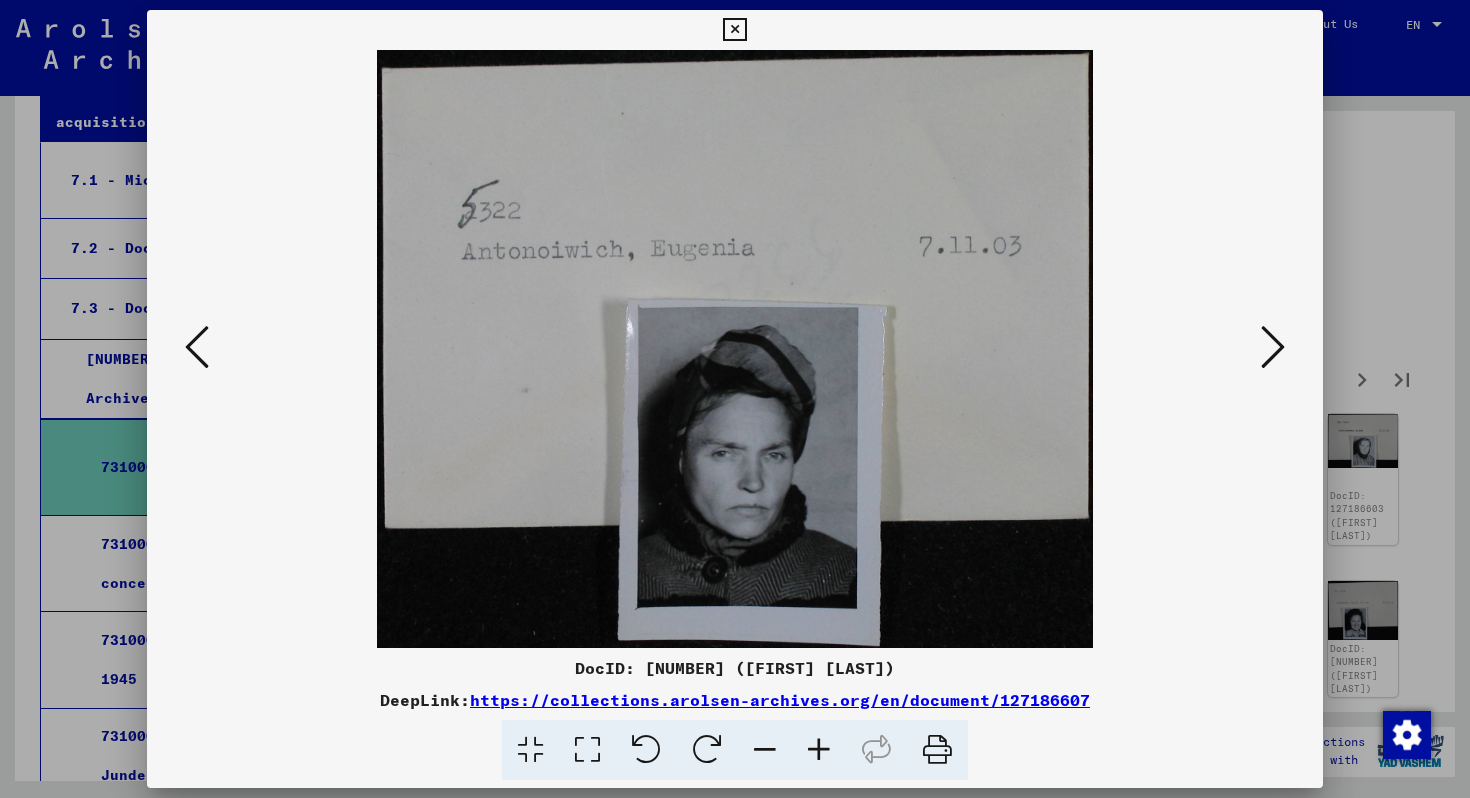 click at bounding box center [1273, 347] 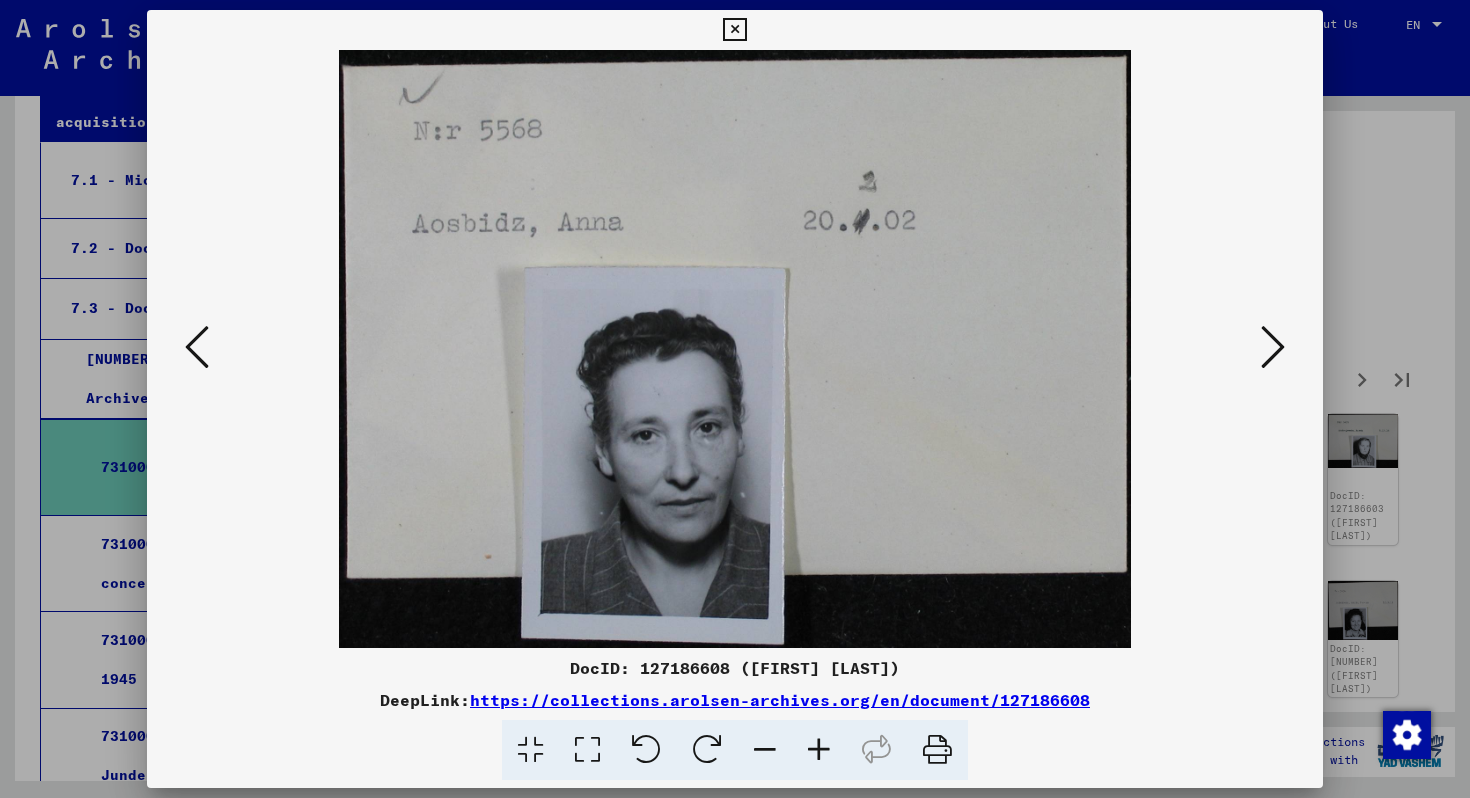 click at bounding box center (1273, 347) 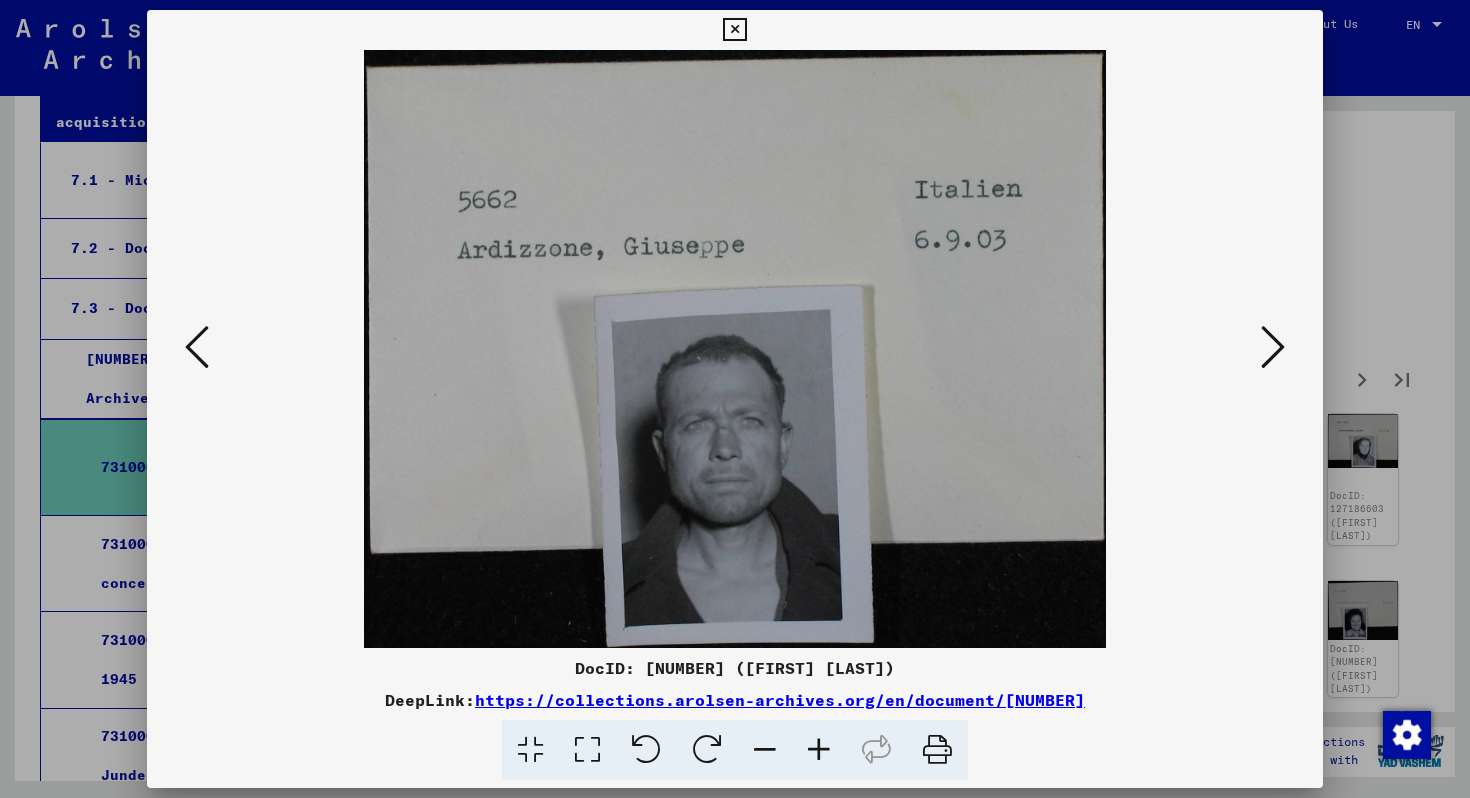 click at bounding box center (1273, 347) 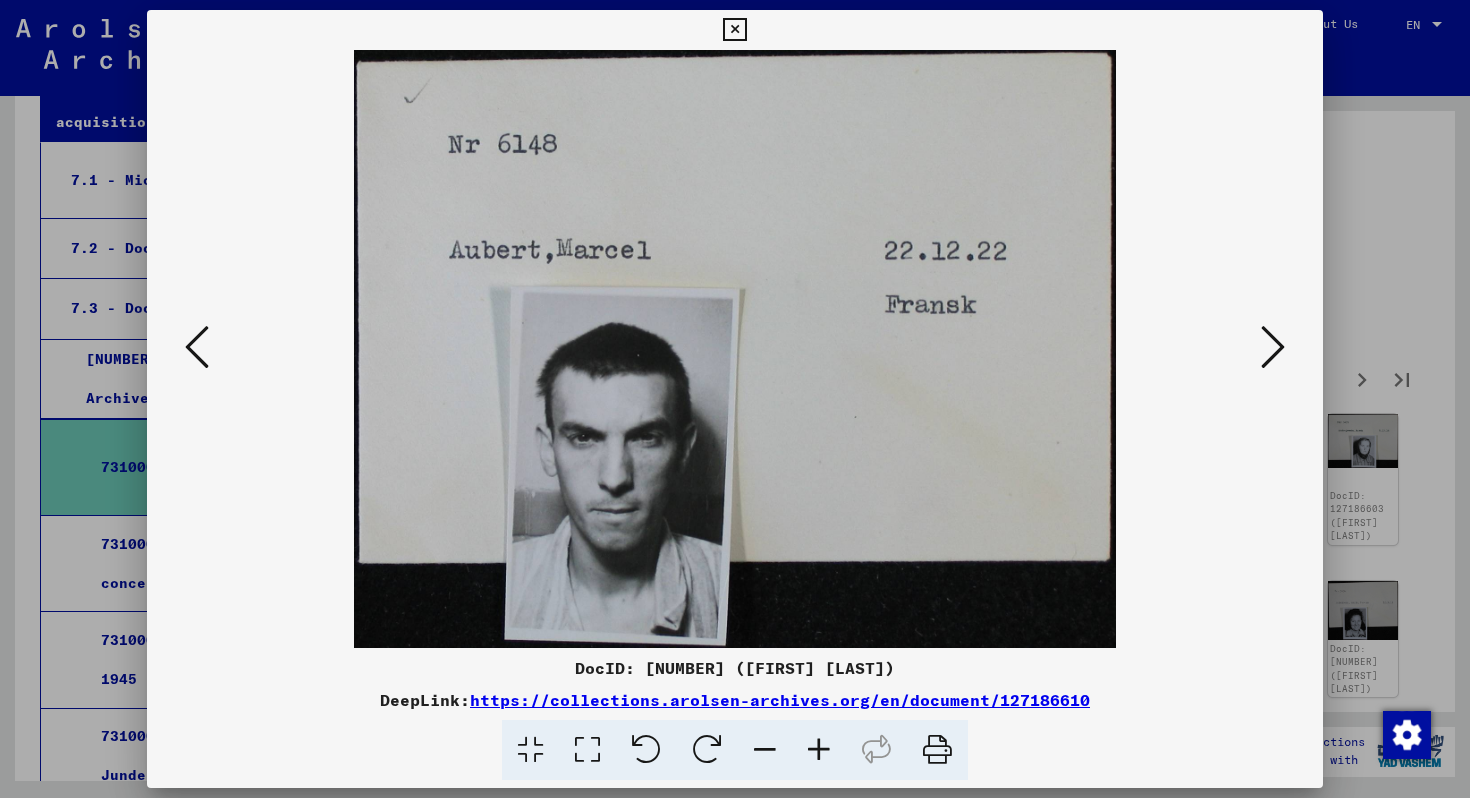 click at bounding box center (1273, 347) 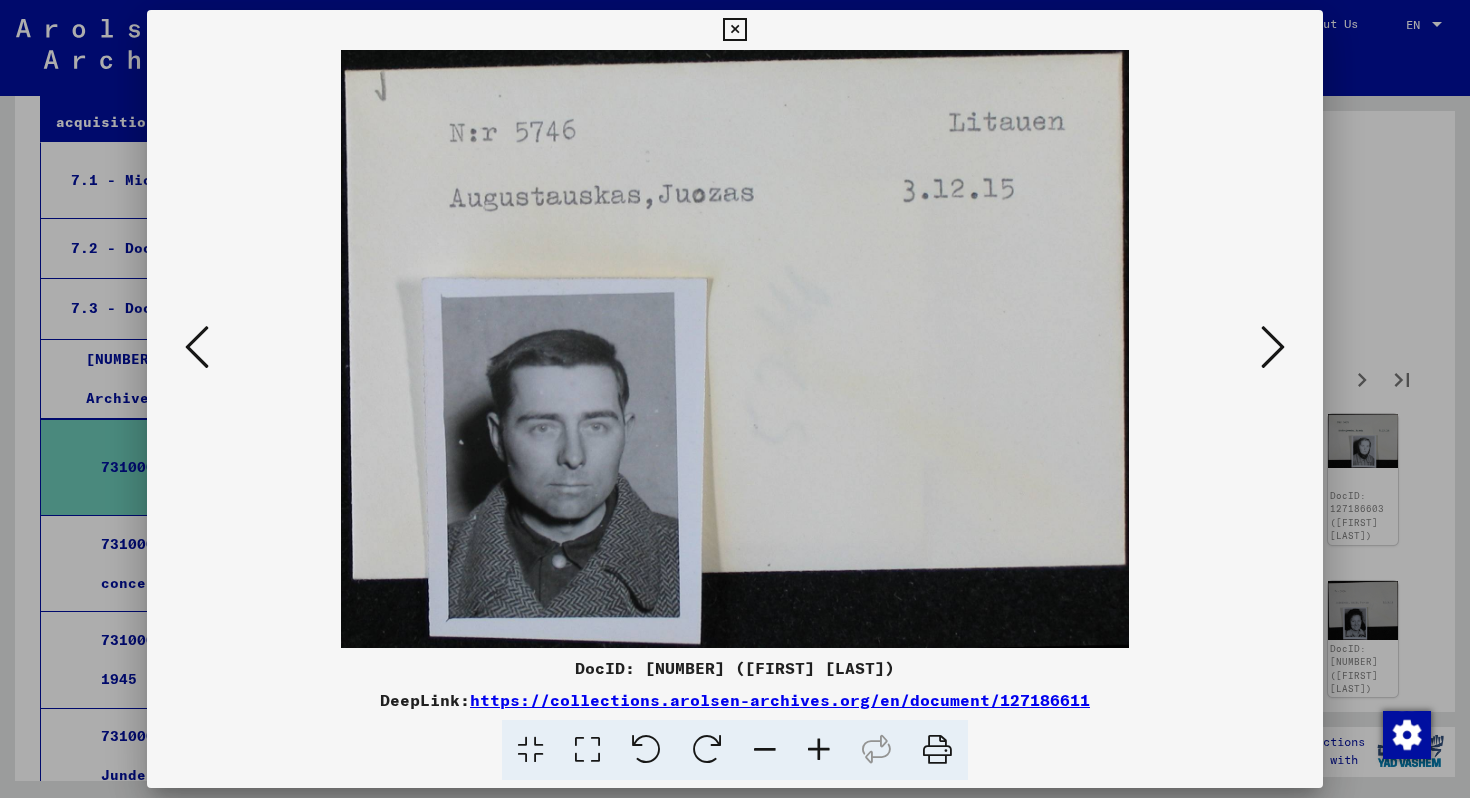 click at bounding box center (735, 399) 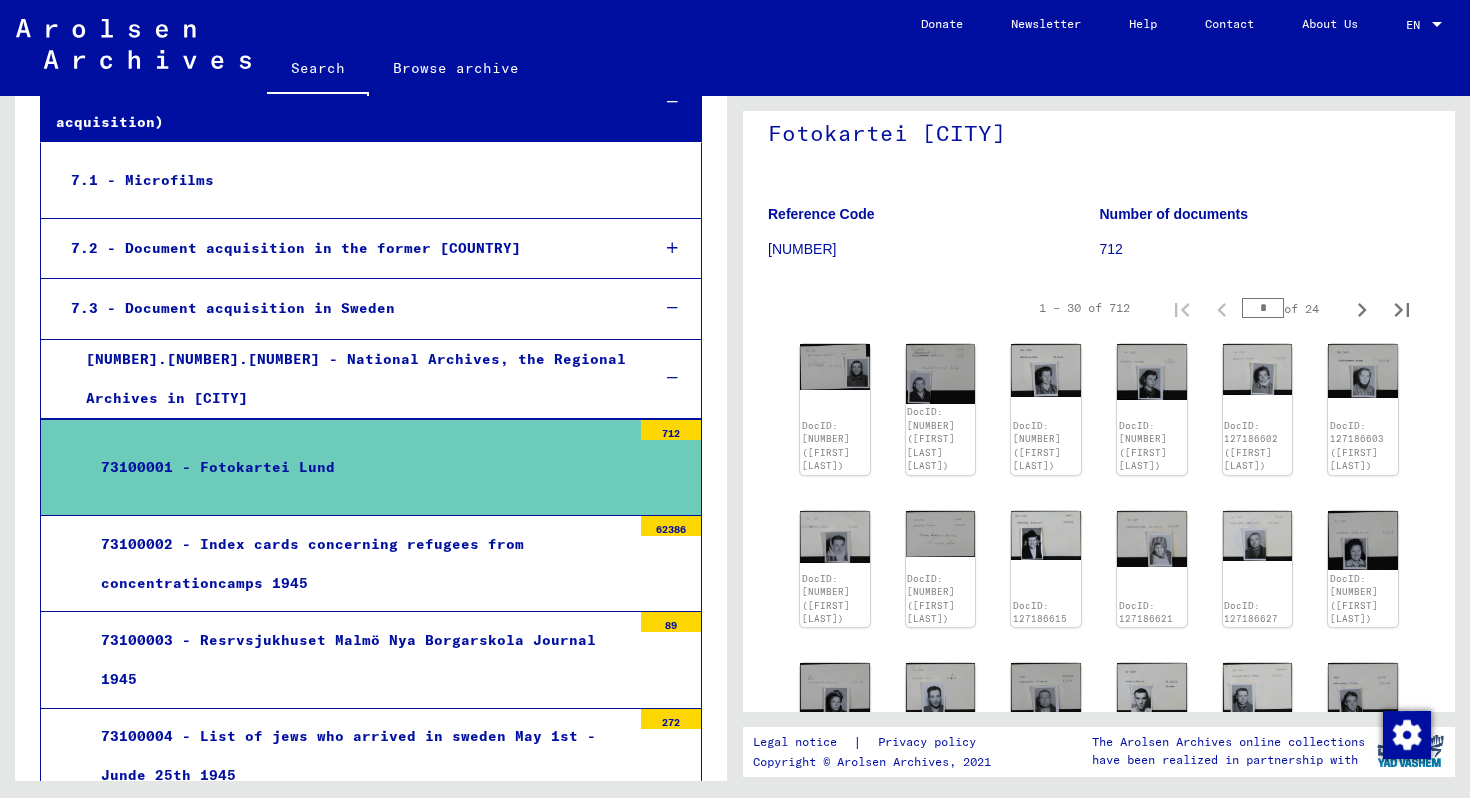 scroll, scrollTop: 146, scrollLeft: 0, axis: vertical 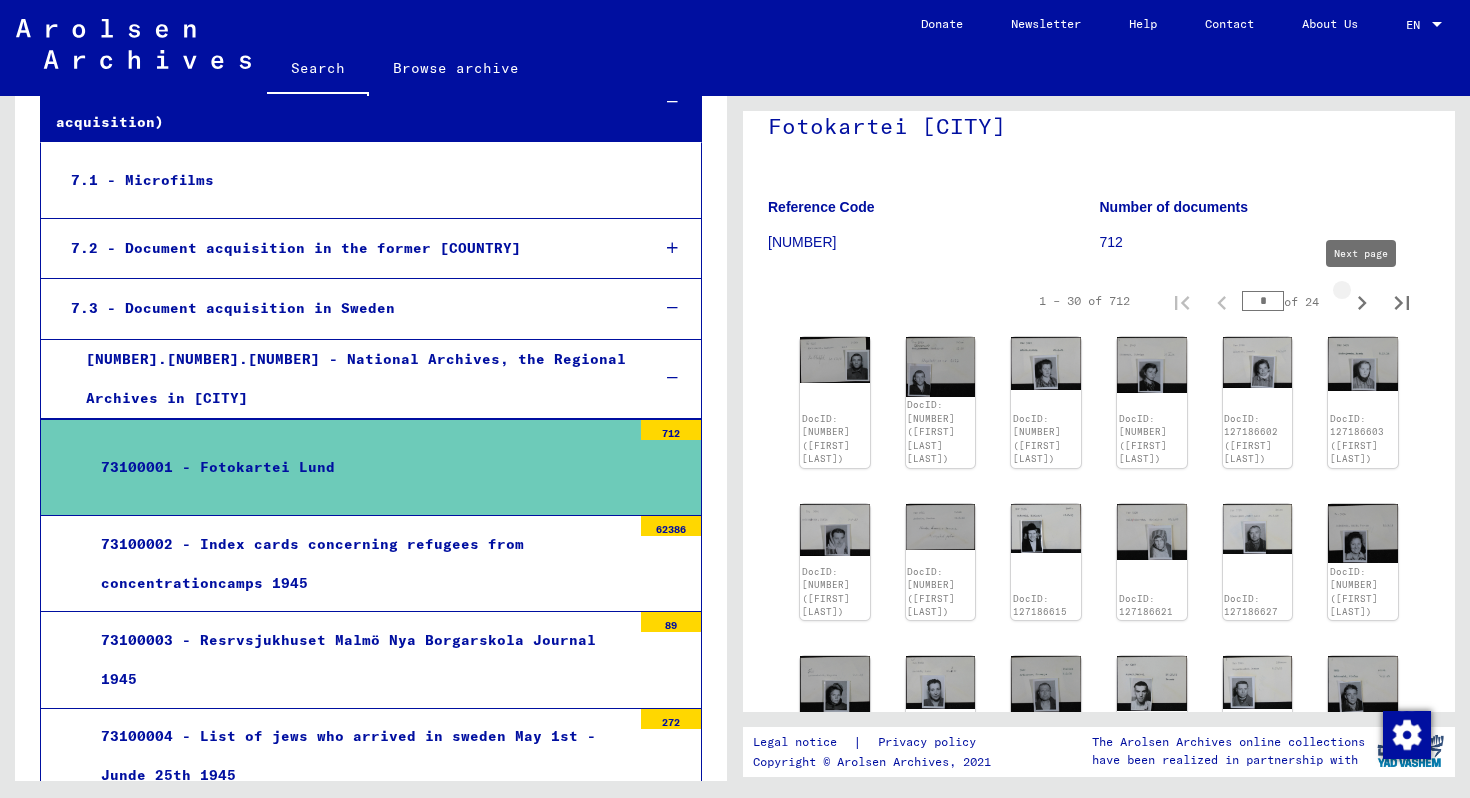 click 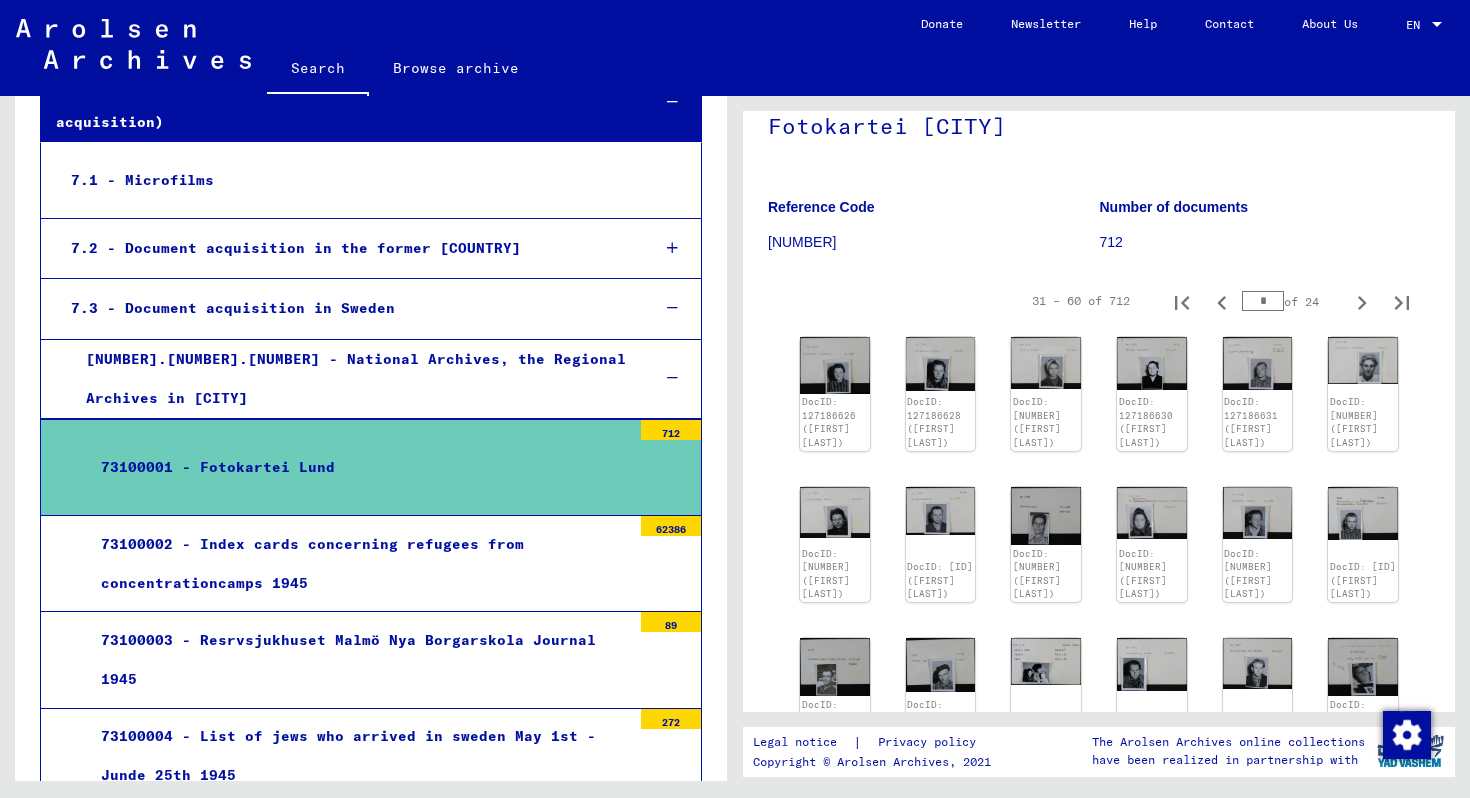 click 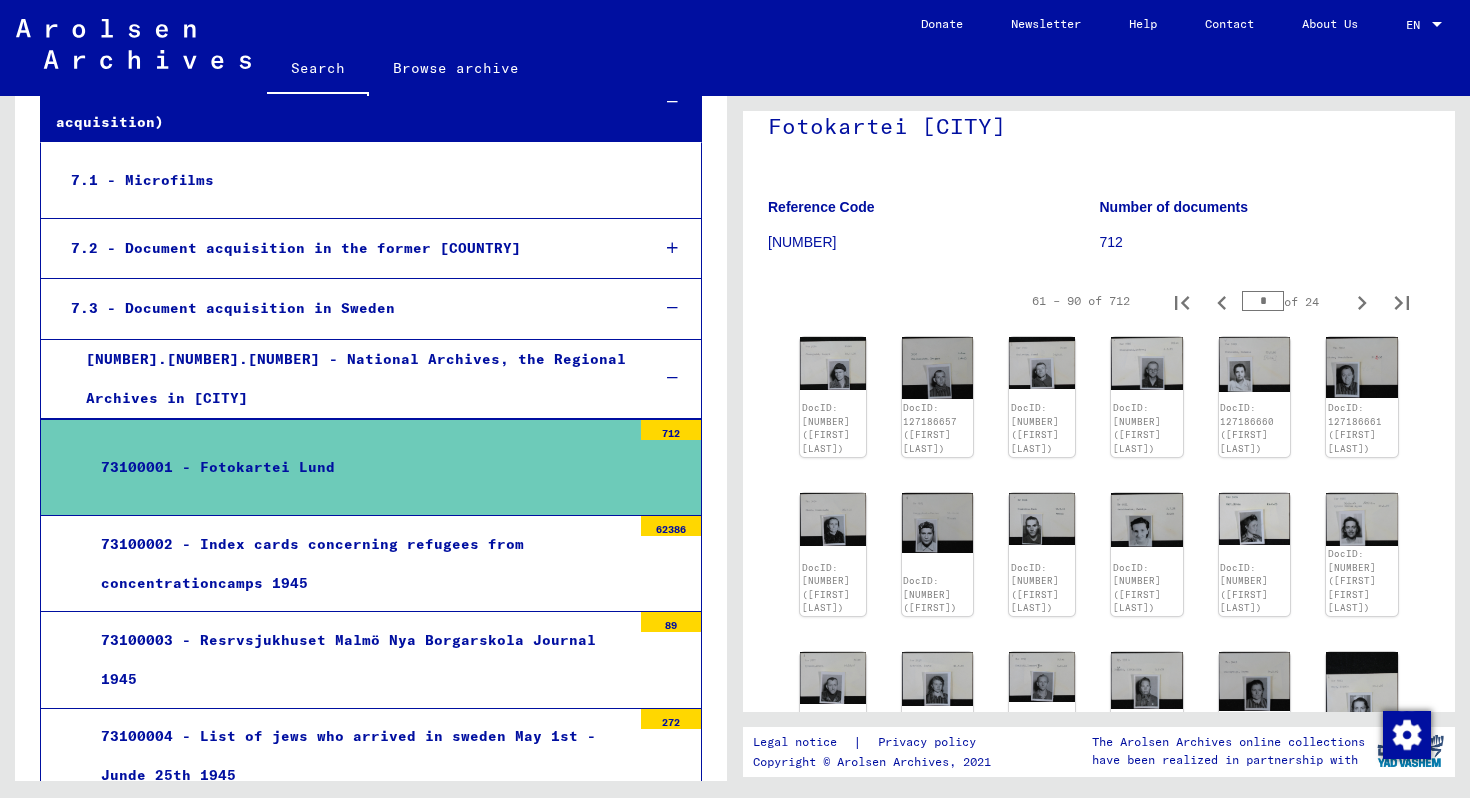 click 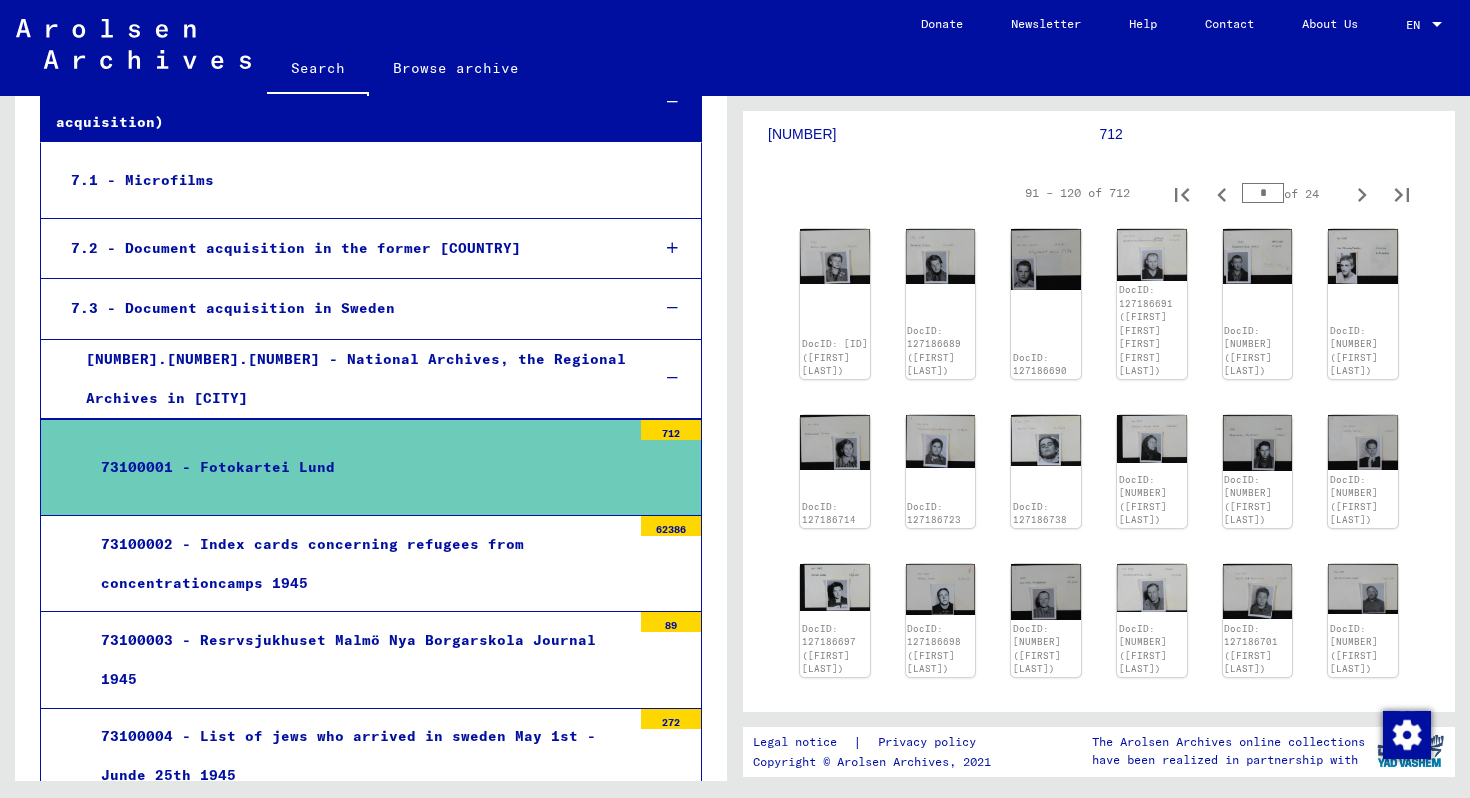 scroll, scrollTop: 251, scrollLeft: 0, axis: vertical 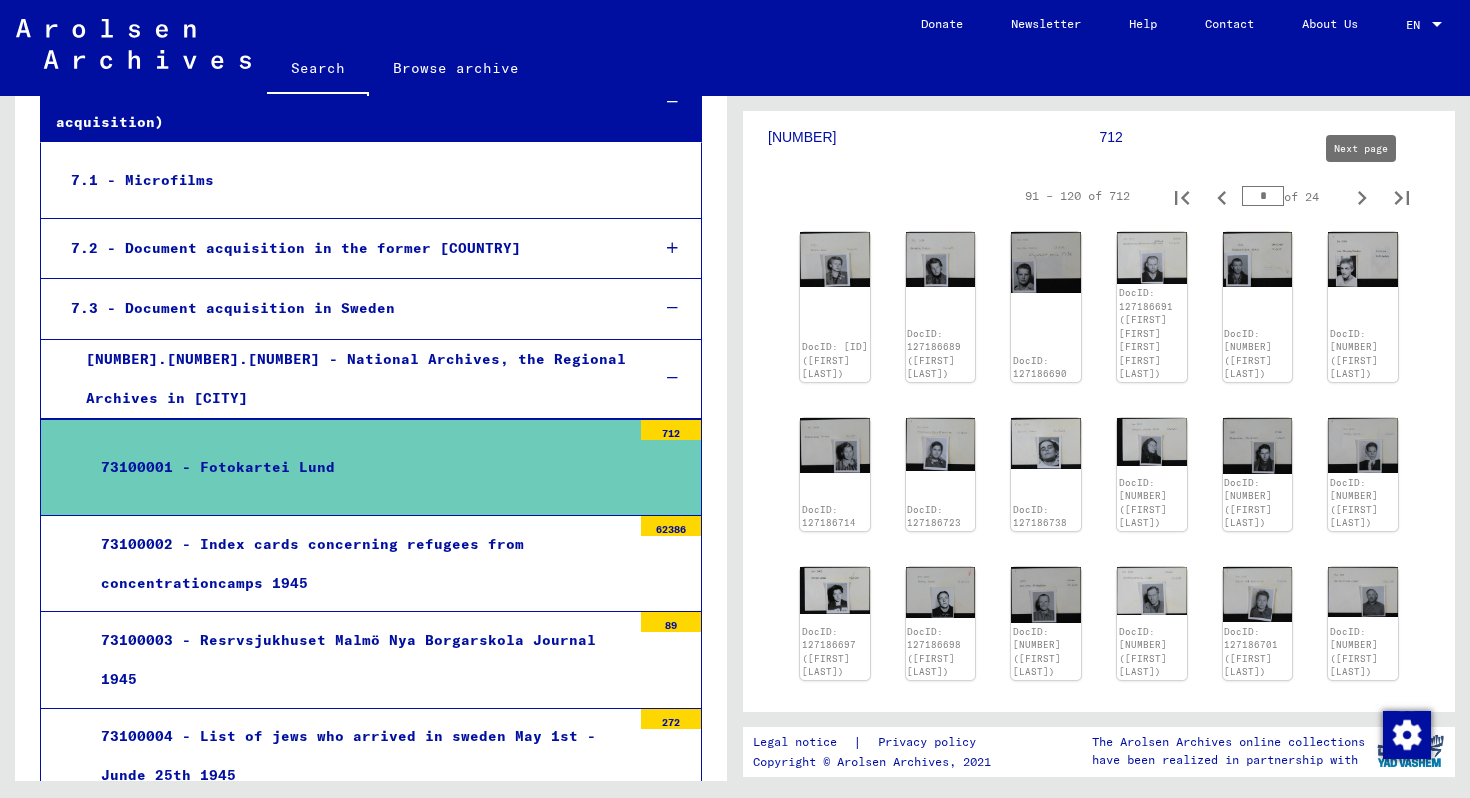 click 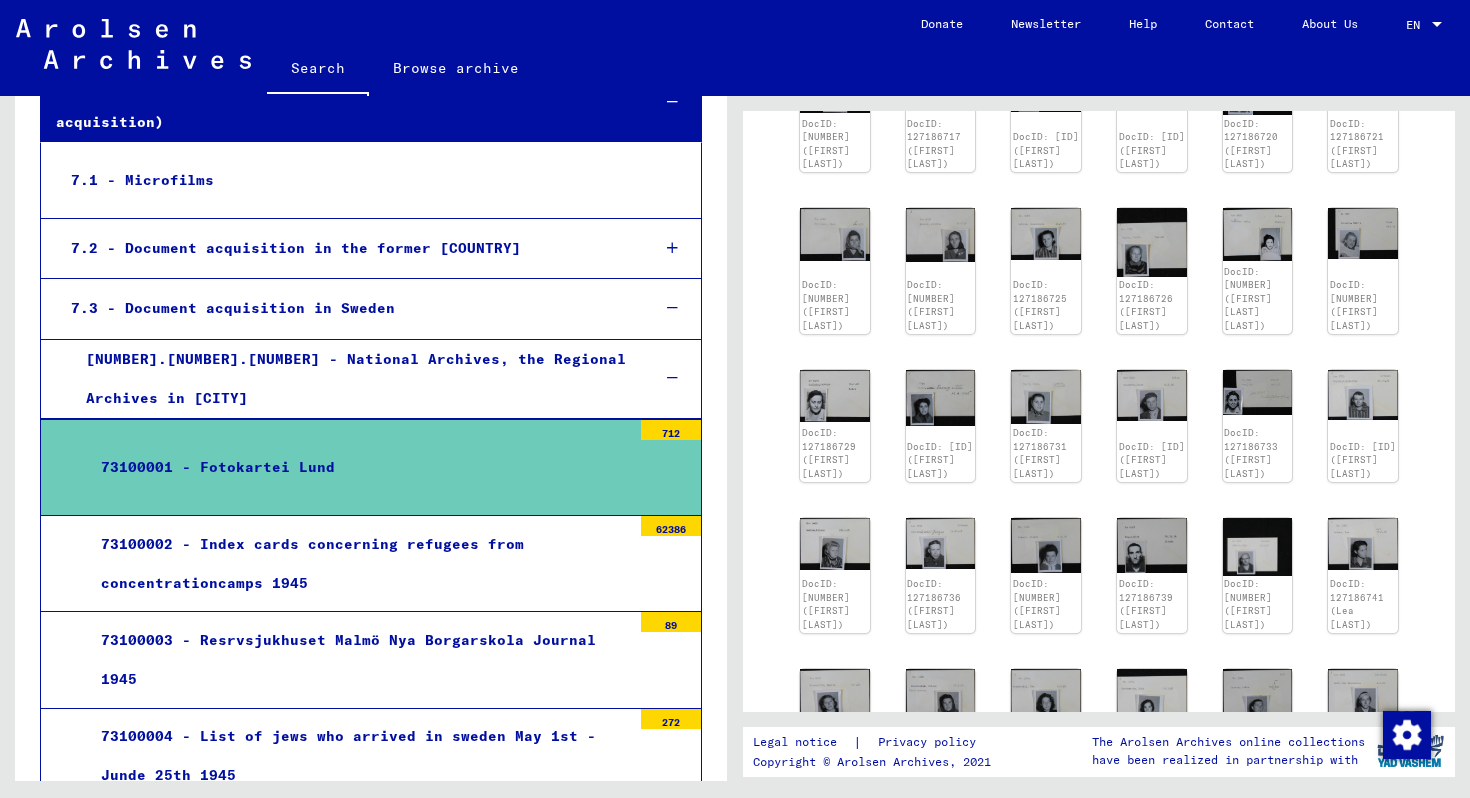 scroll, scrollTop: 429, scrollLeft: 0, axis: vertical 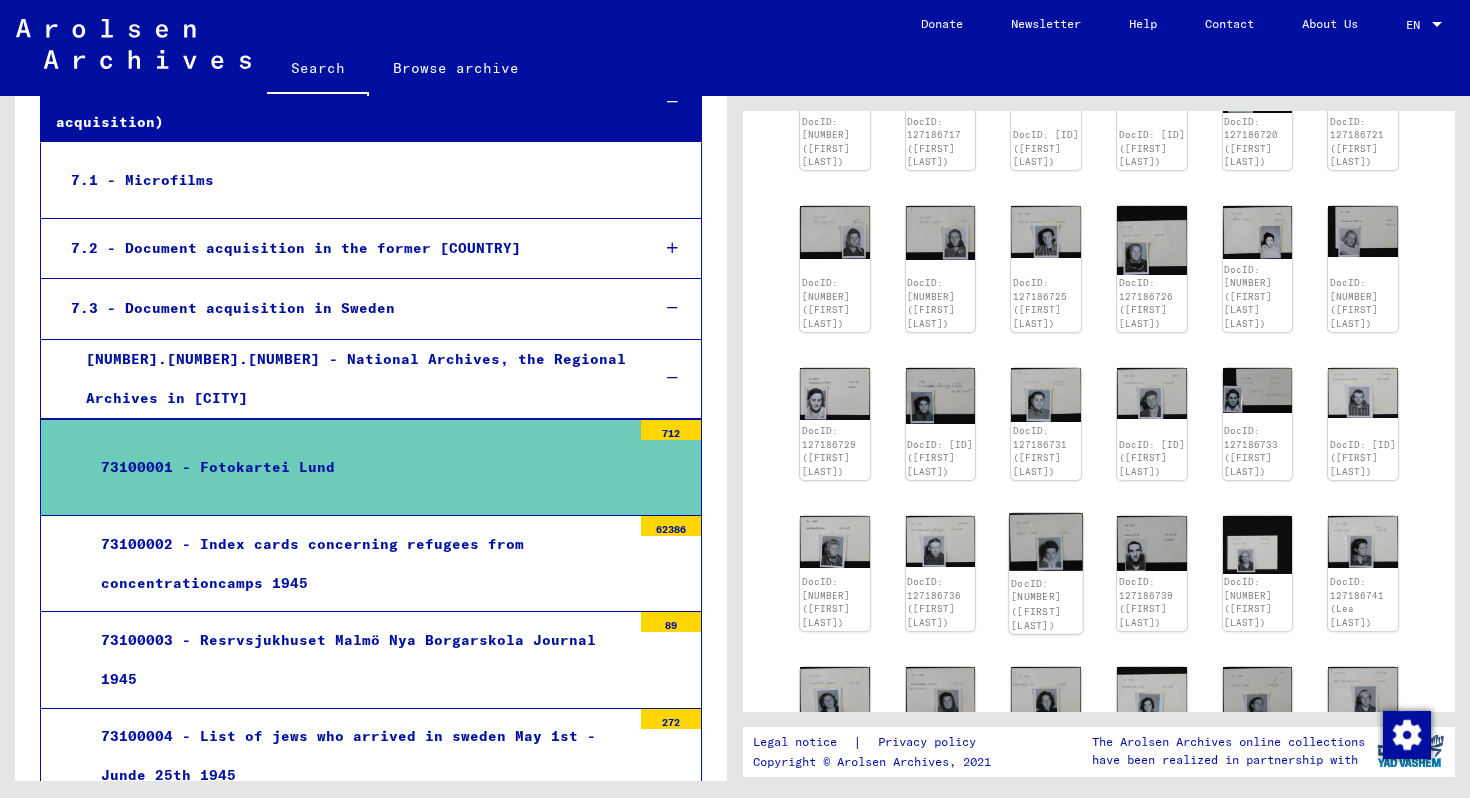 click 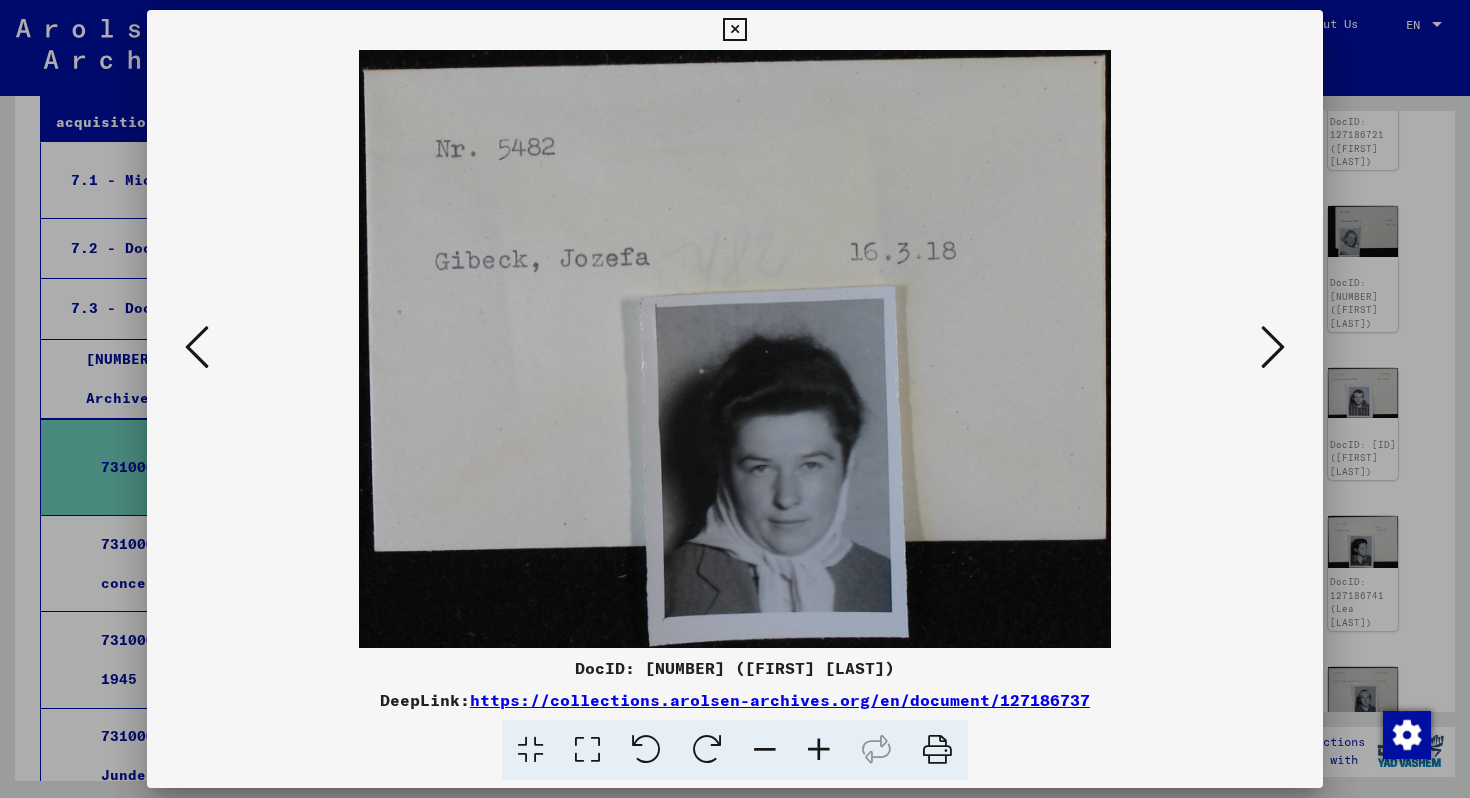 click at bounding box center (1273, 347) 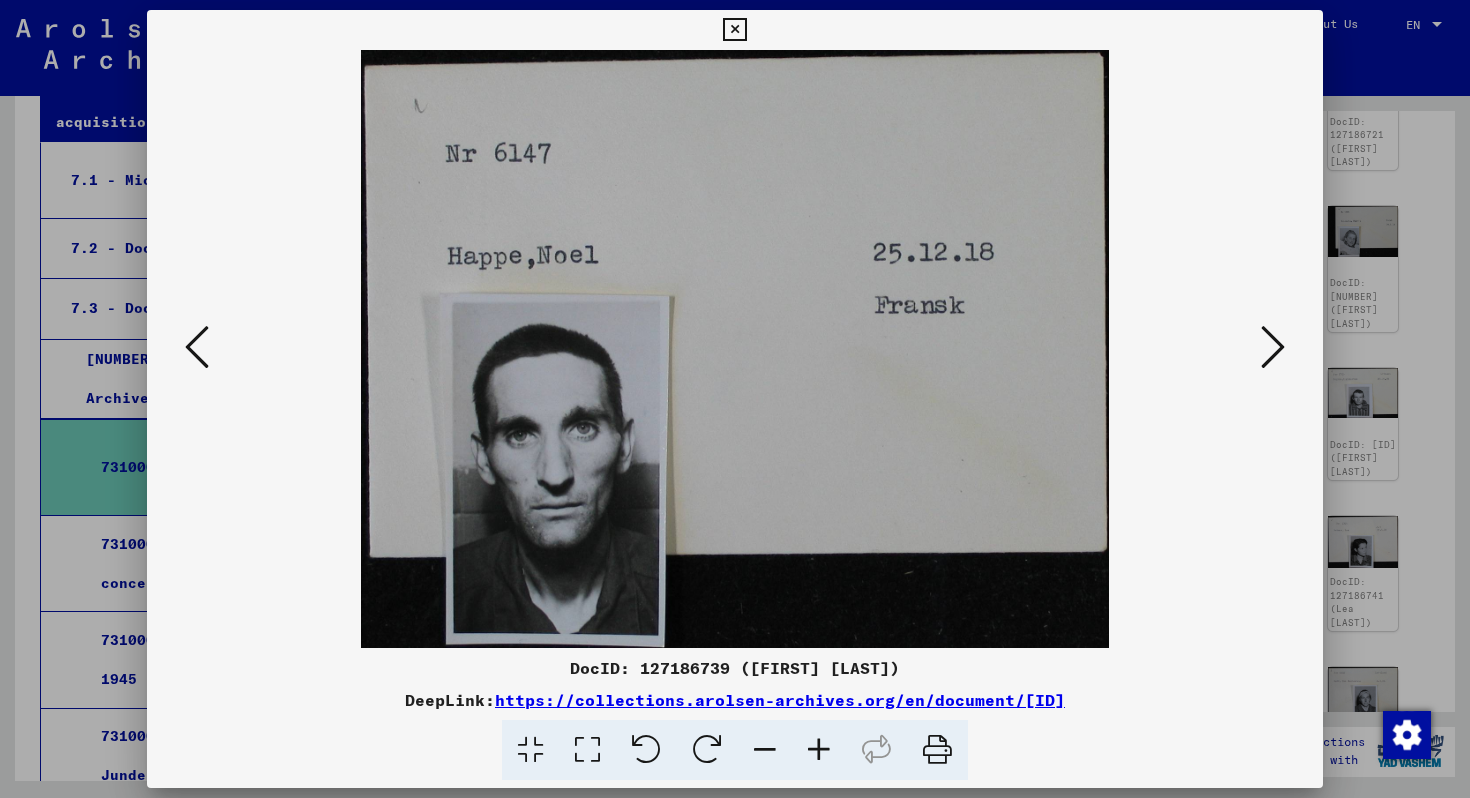 click at bounding box center (1273, 347) 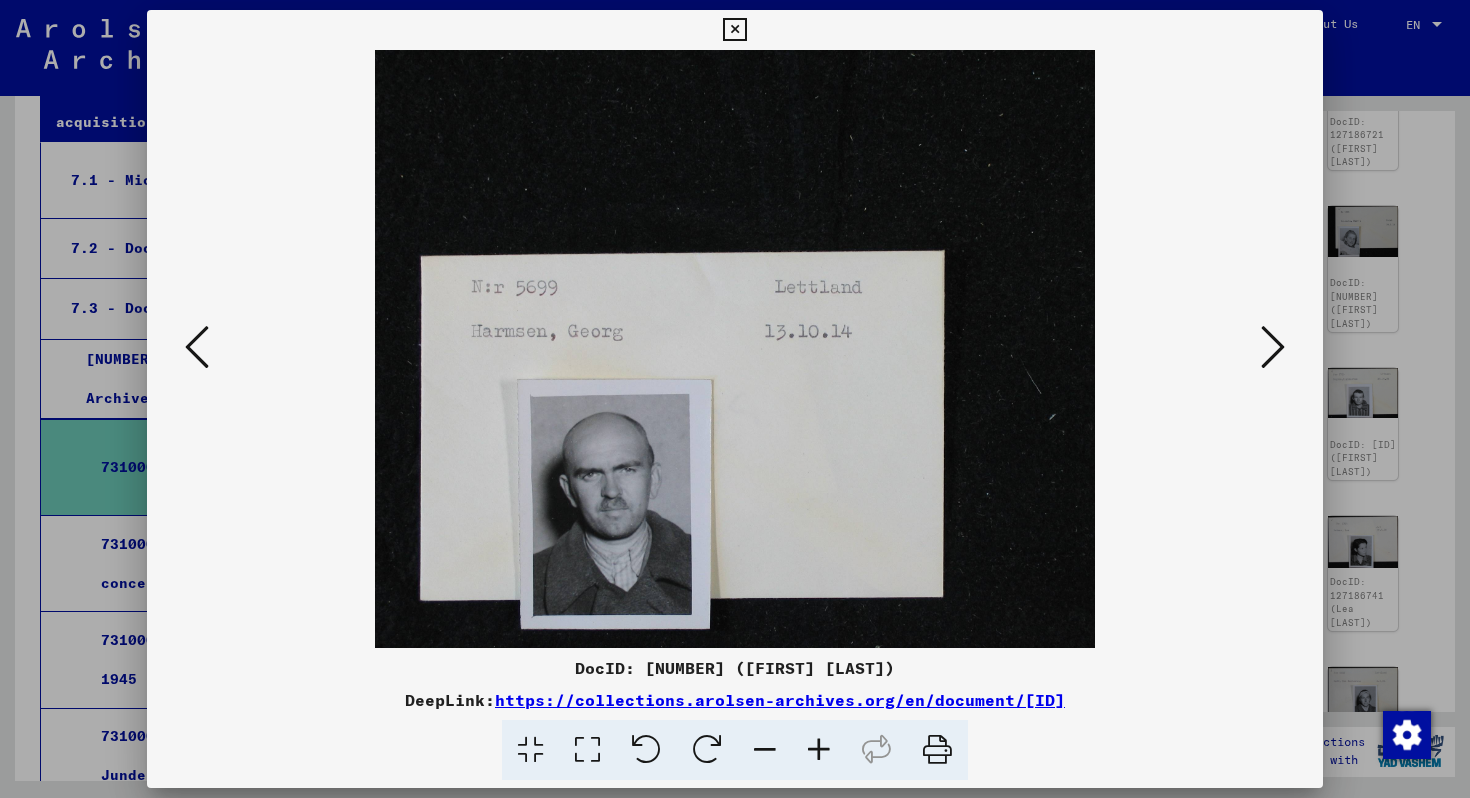 click at bounding box center (1273, 347) 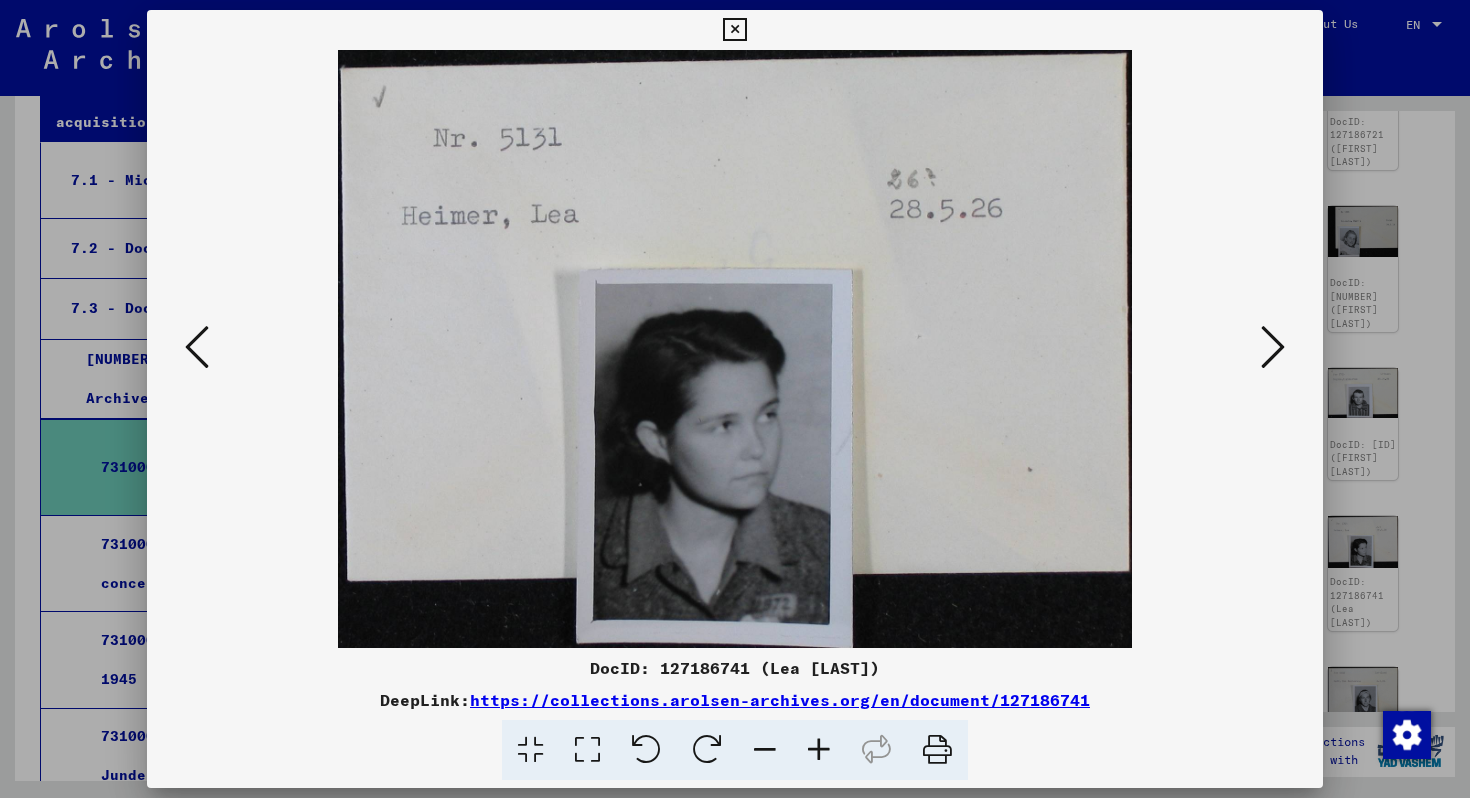 click at bounding box center [734, 30] 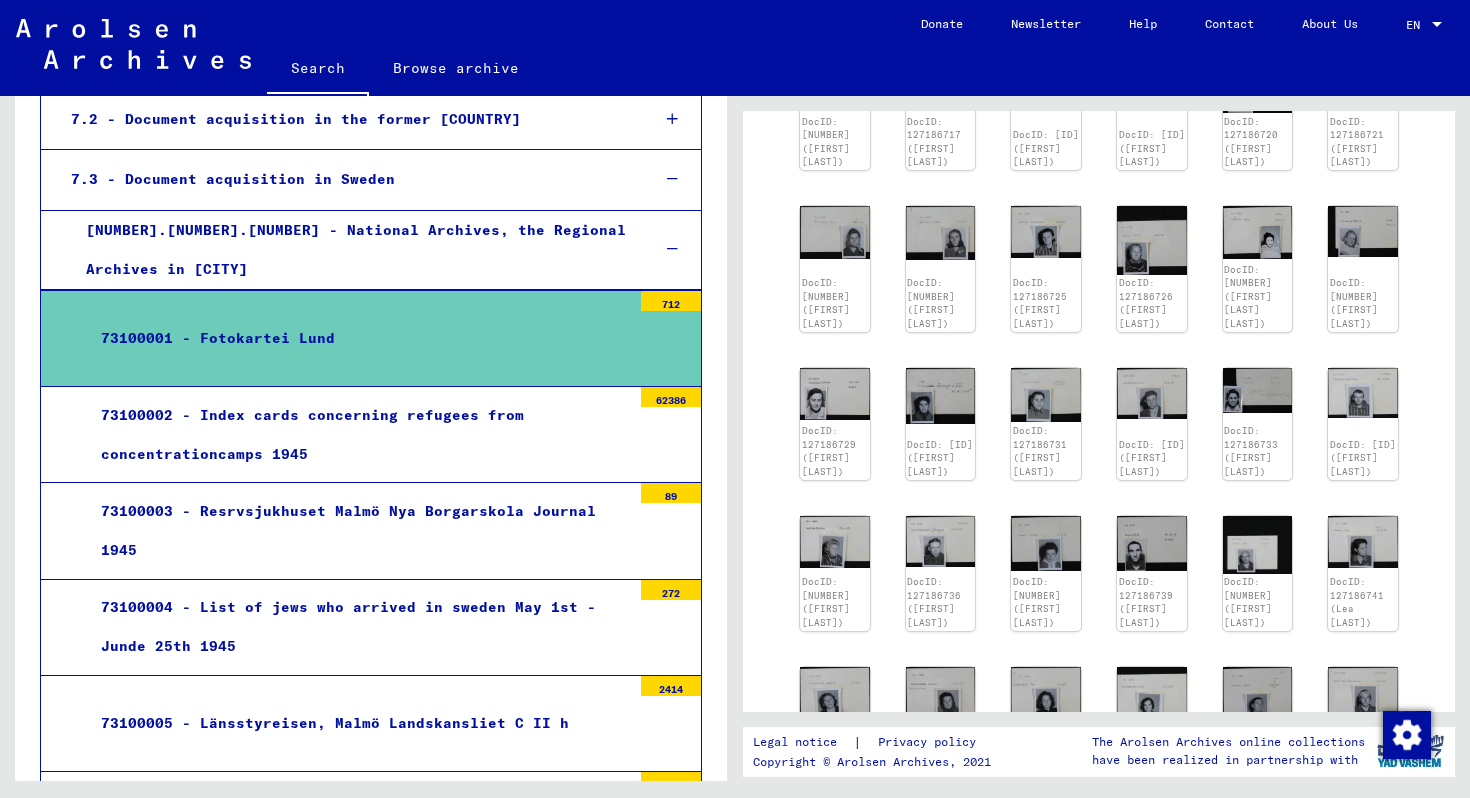 scroll, scrollTop: 774, scrollLeft: 0, axis: vertical 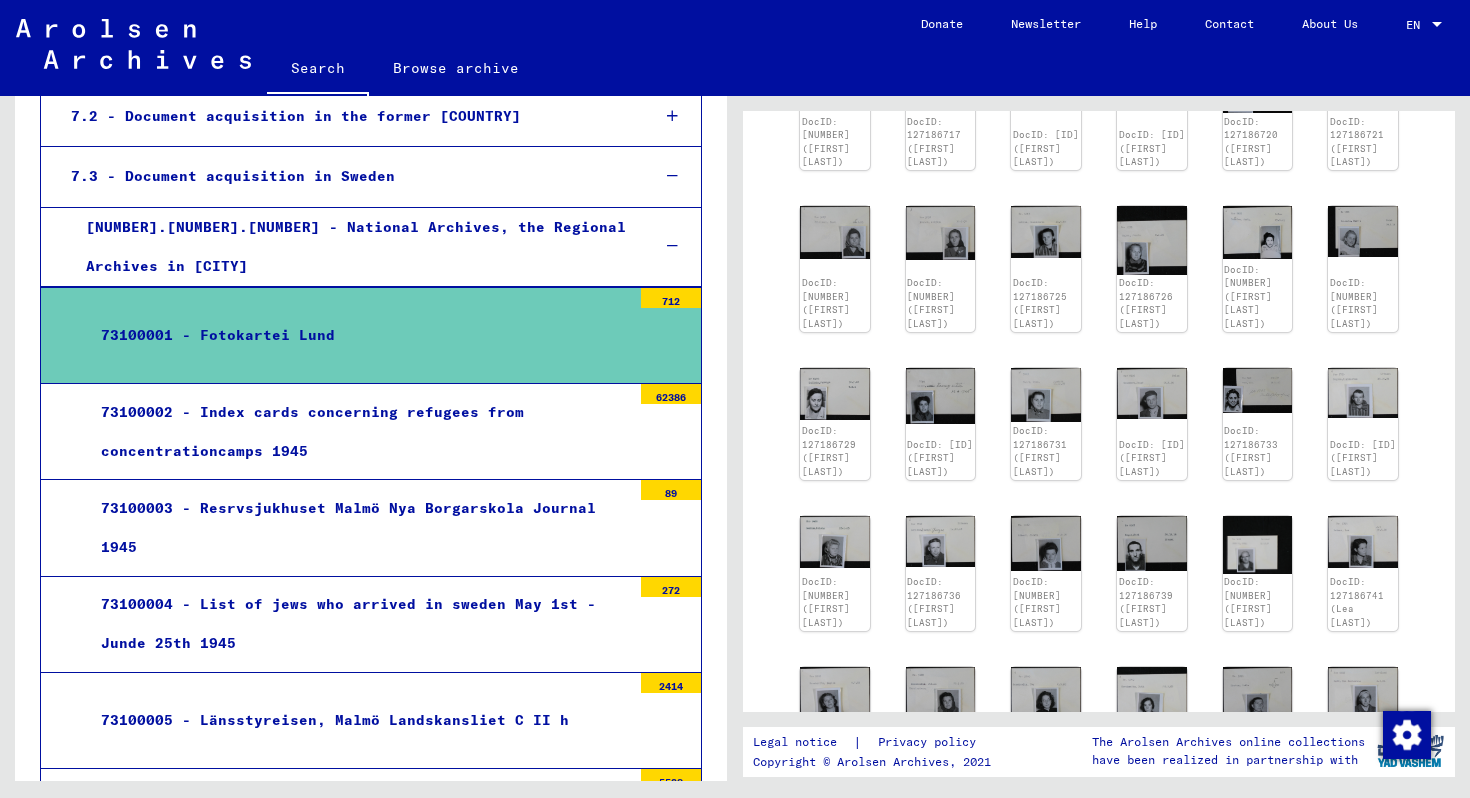 click on "73100002 - Index cards concerning refugees from concentrationcamps 1945" at bounding box center [358, 432] 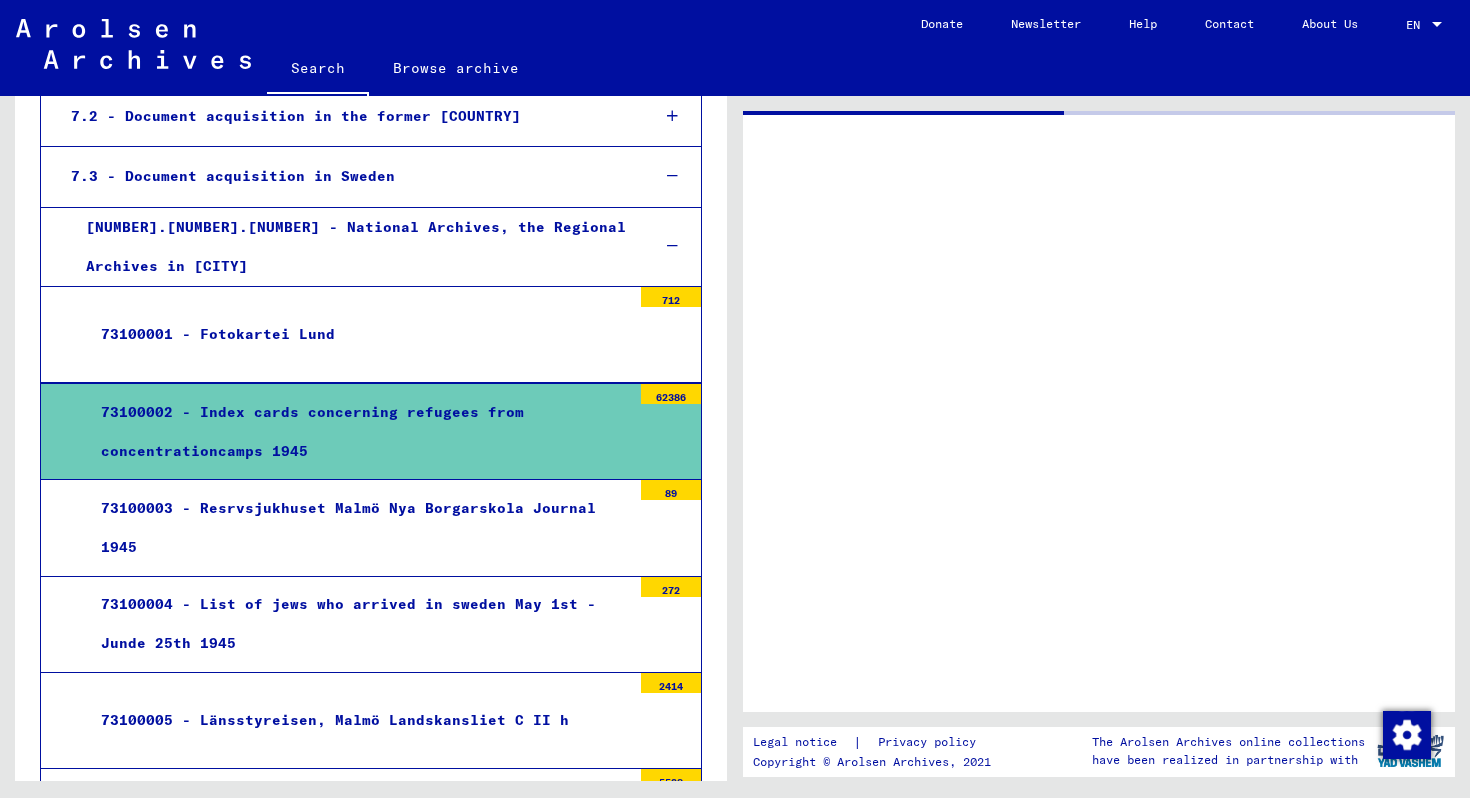 scroll, scrollTop: 0, scrollLeft: 0, axis: both 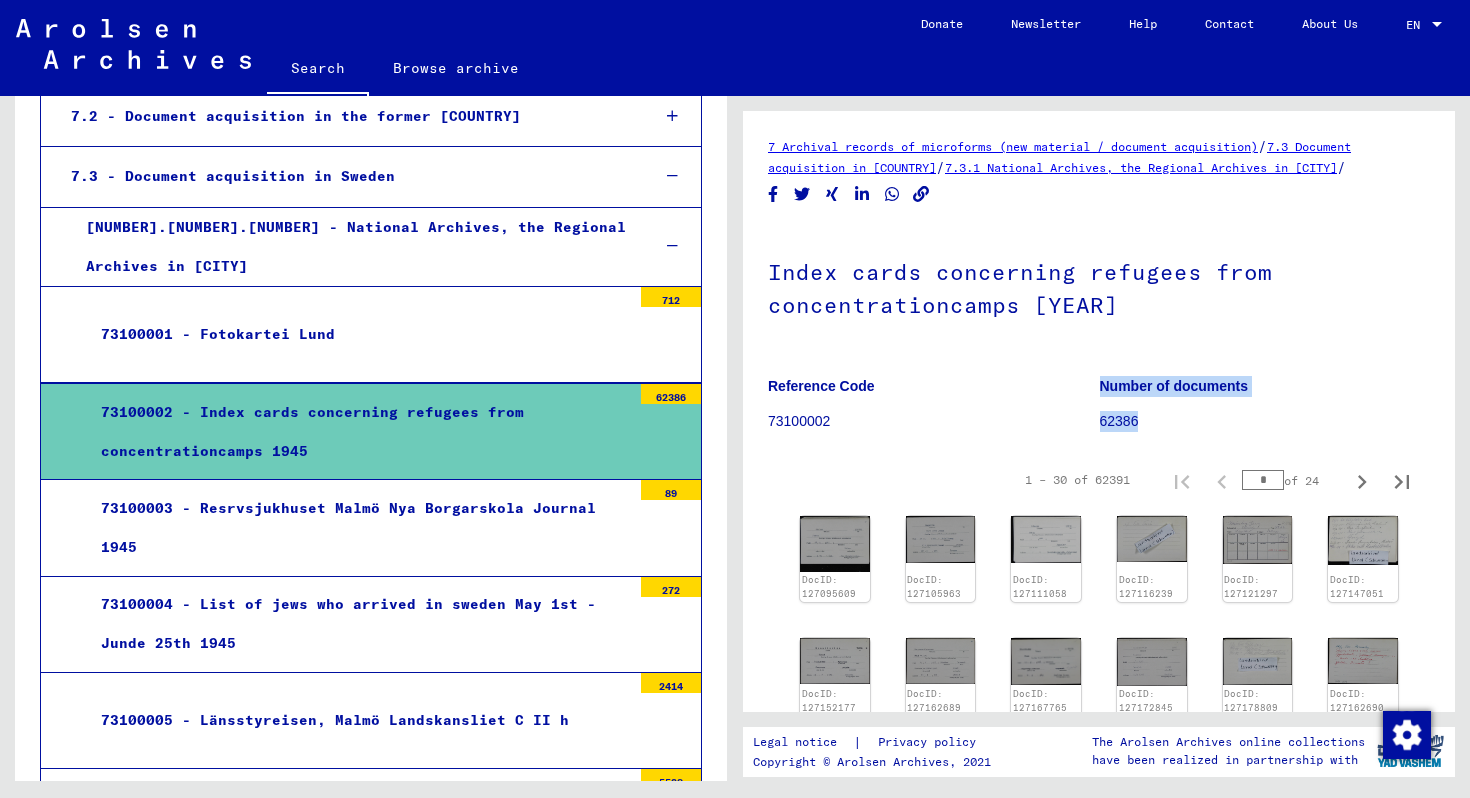 drag, startPoint x: 1141, startPoint y: 420, endPoint x: 1076, endPoint y: 420, distance: 65 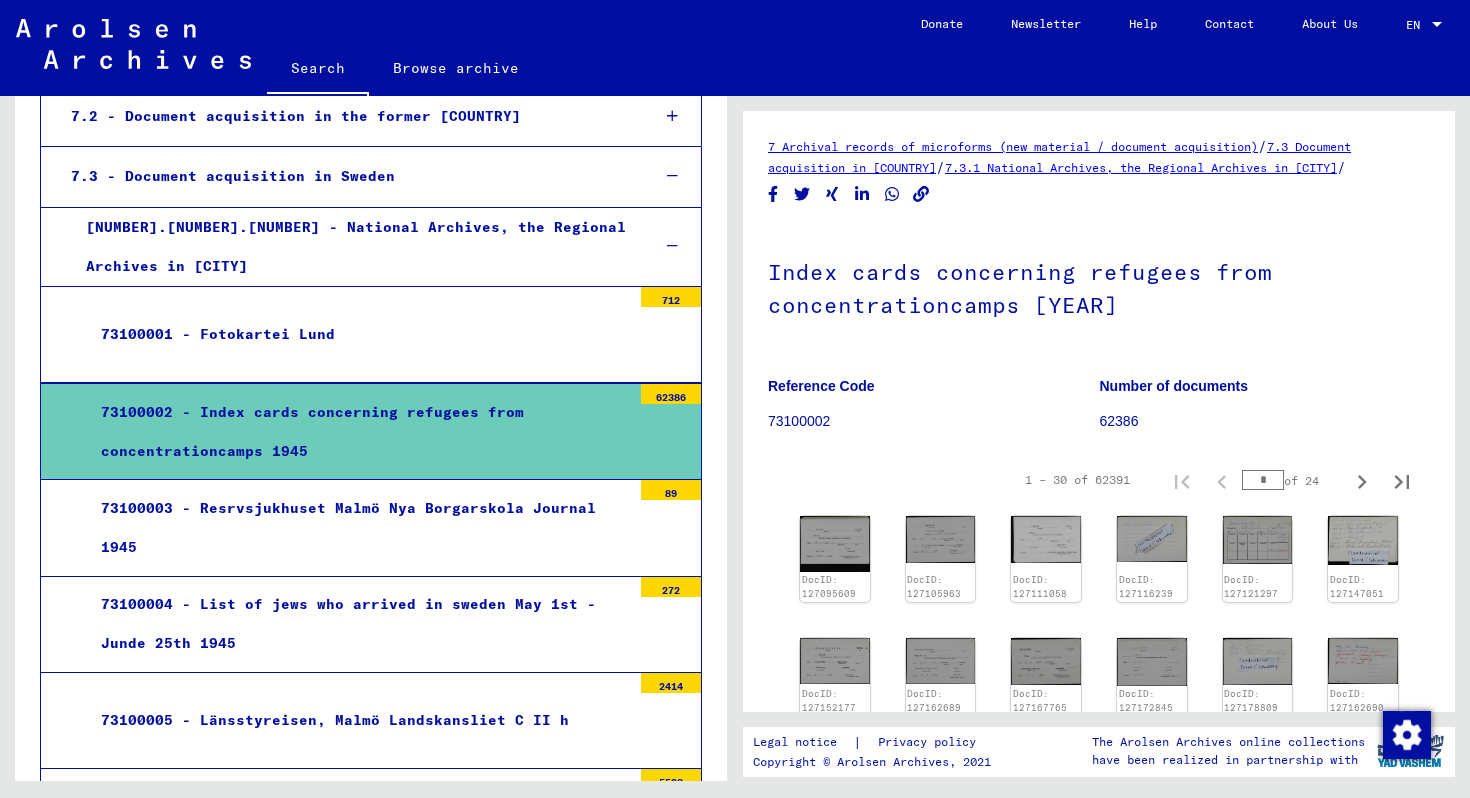 click on "Reference Code 73100002" 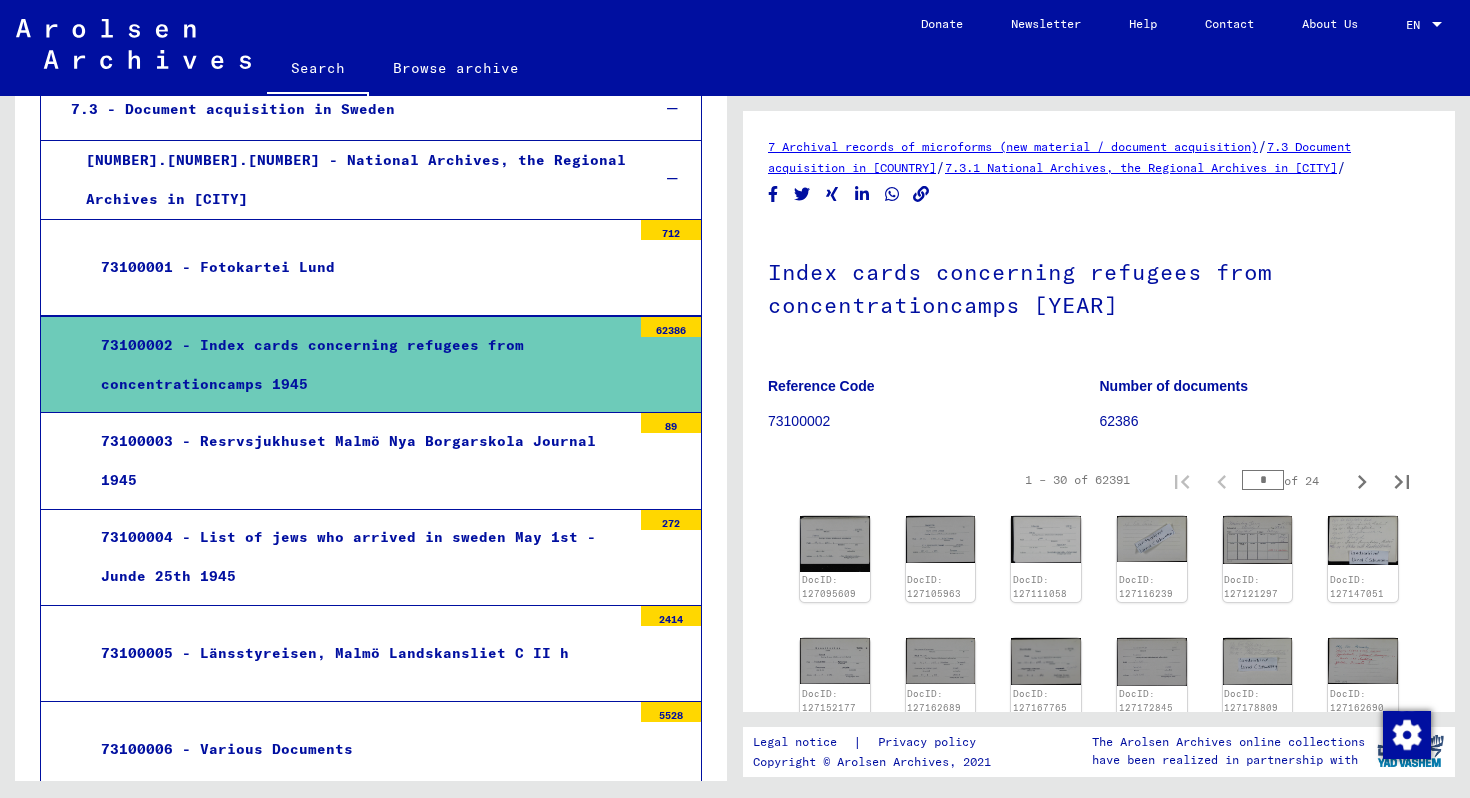 click on "73100004 - List of jews who arrived in sweden May 1st - Junde 25th 1945" at bounding box center (358, 557) 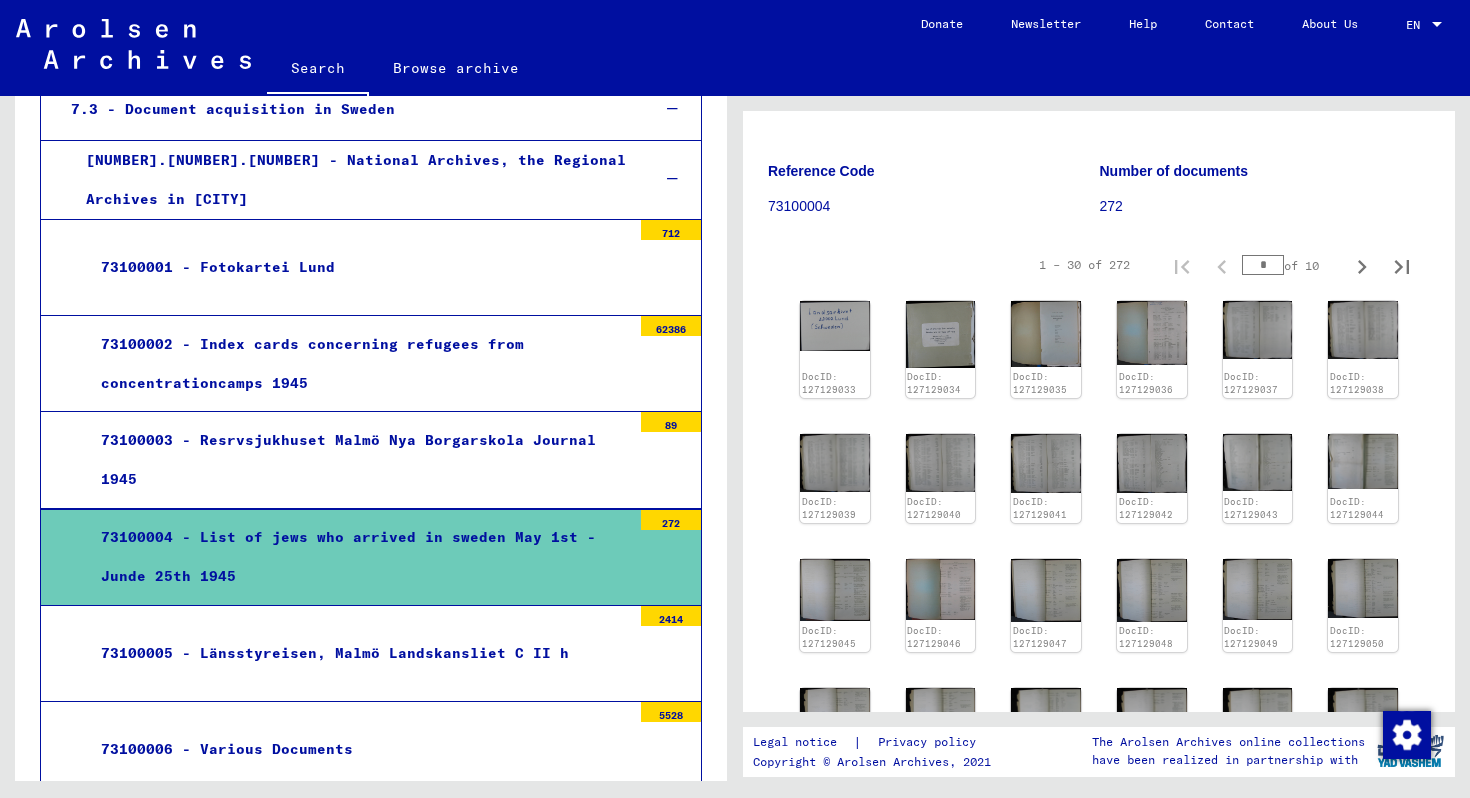 scroll, scrollTop: 216, scrollLeft: 0, axis: vertical 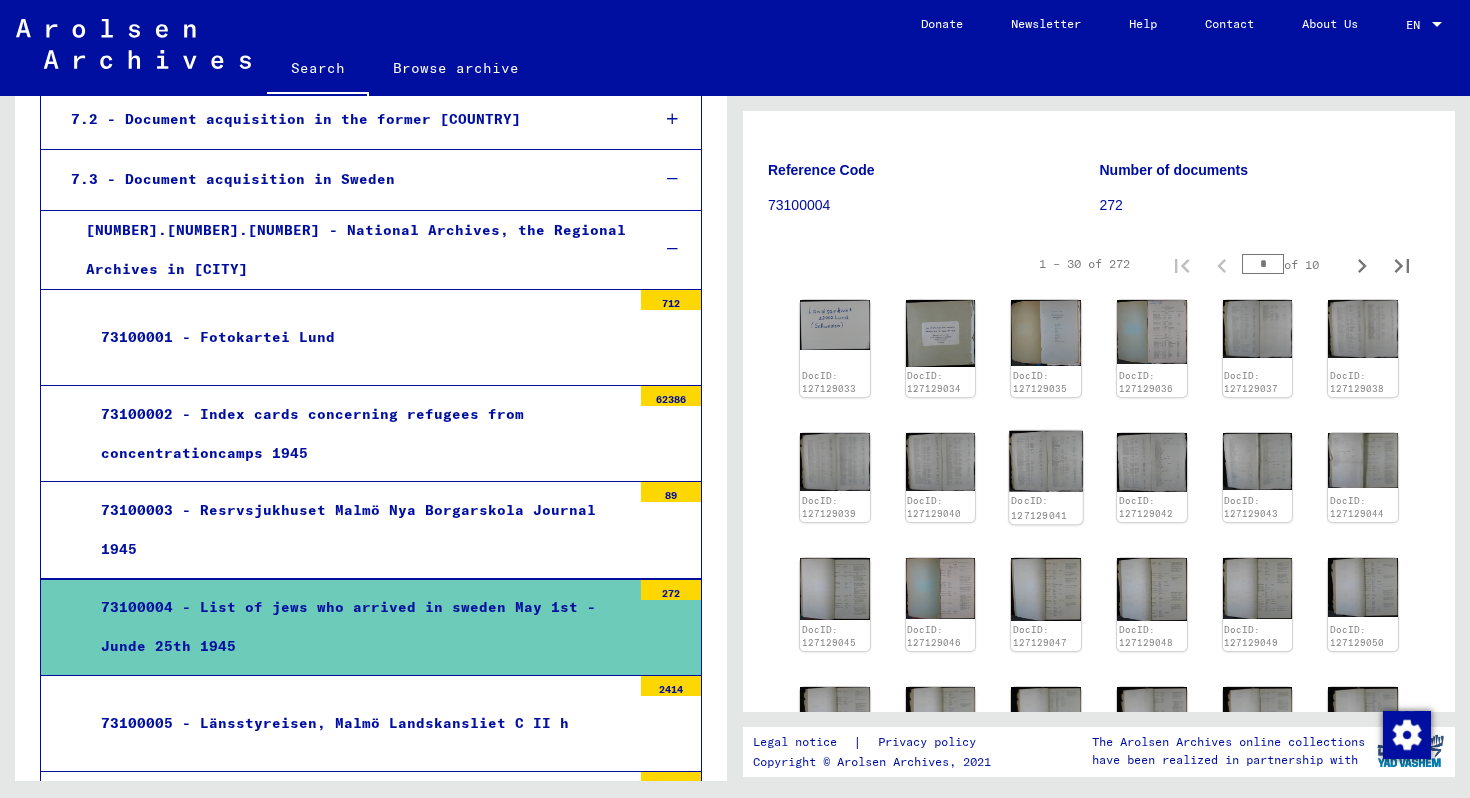click 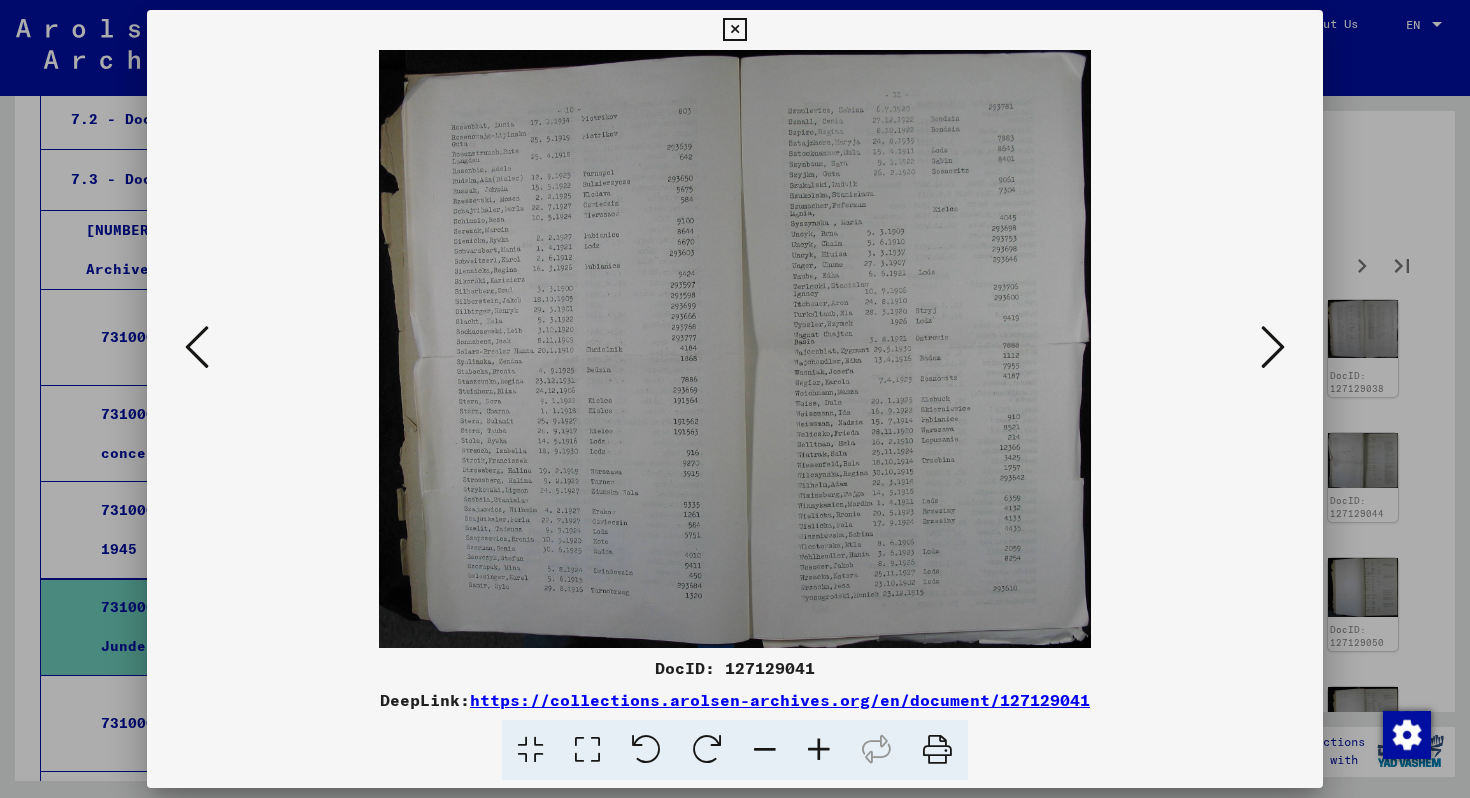 click at bounding box center [1273, 347] 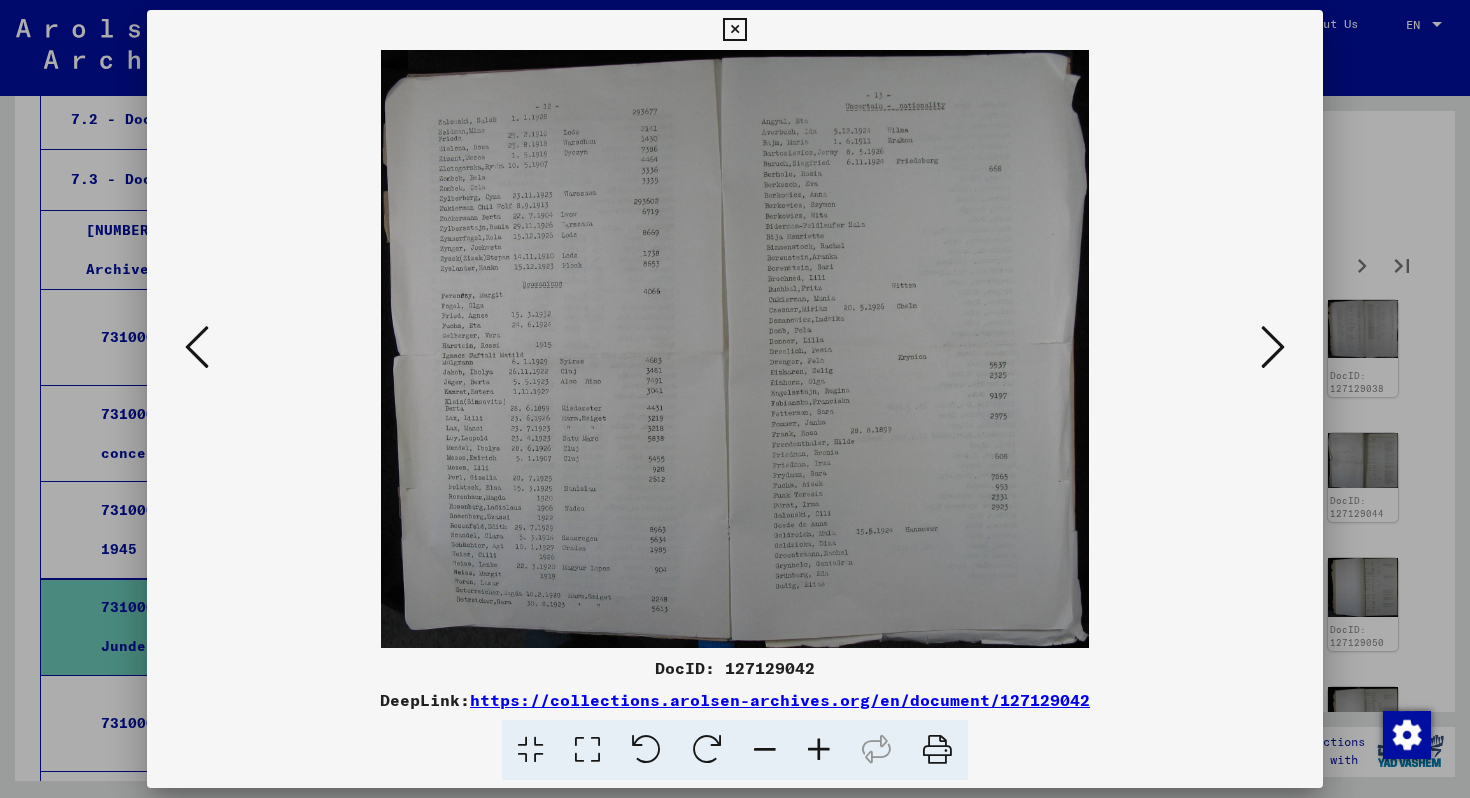 click at bounding box center [1273, 347] 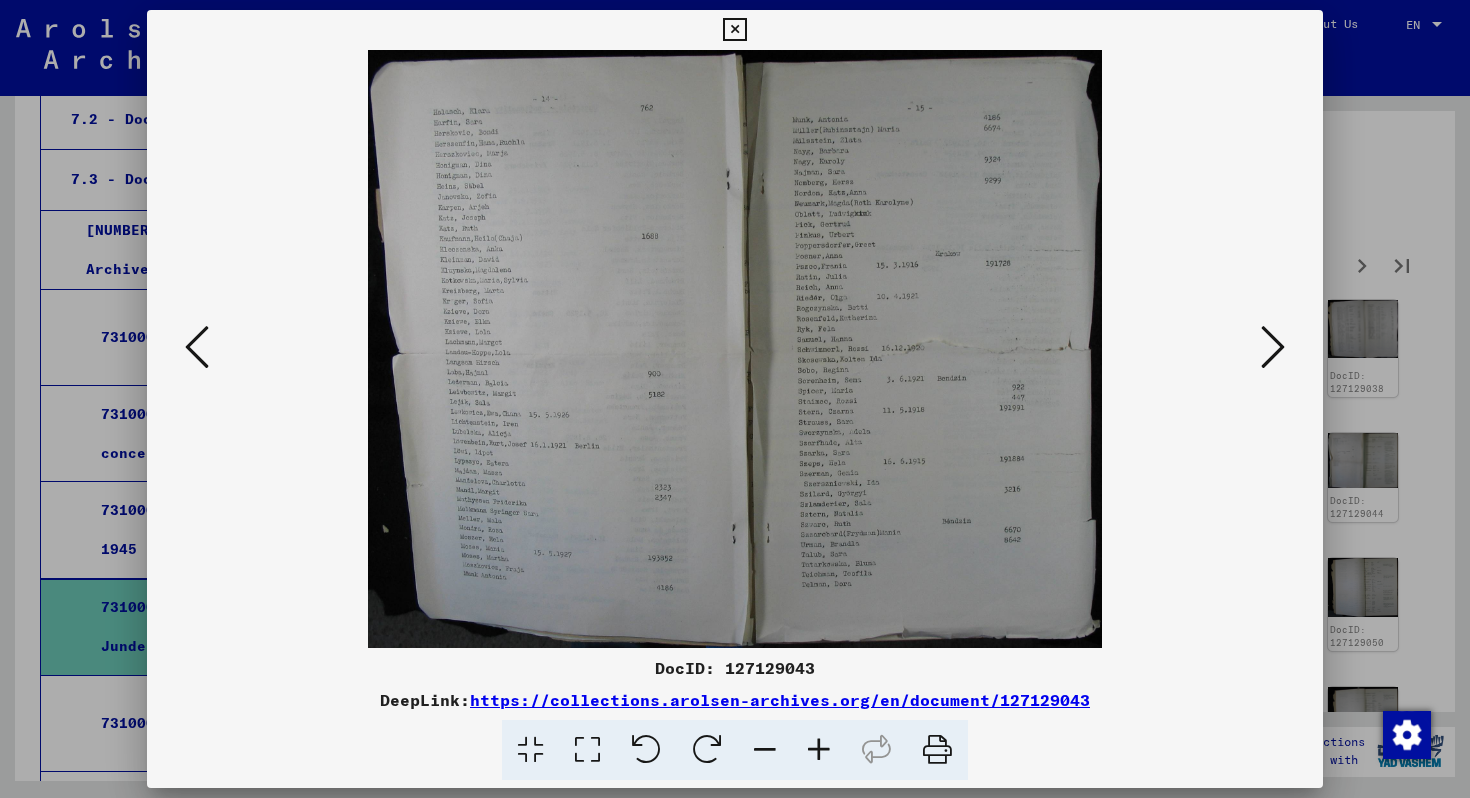 click at bounding box center (1273, 347) 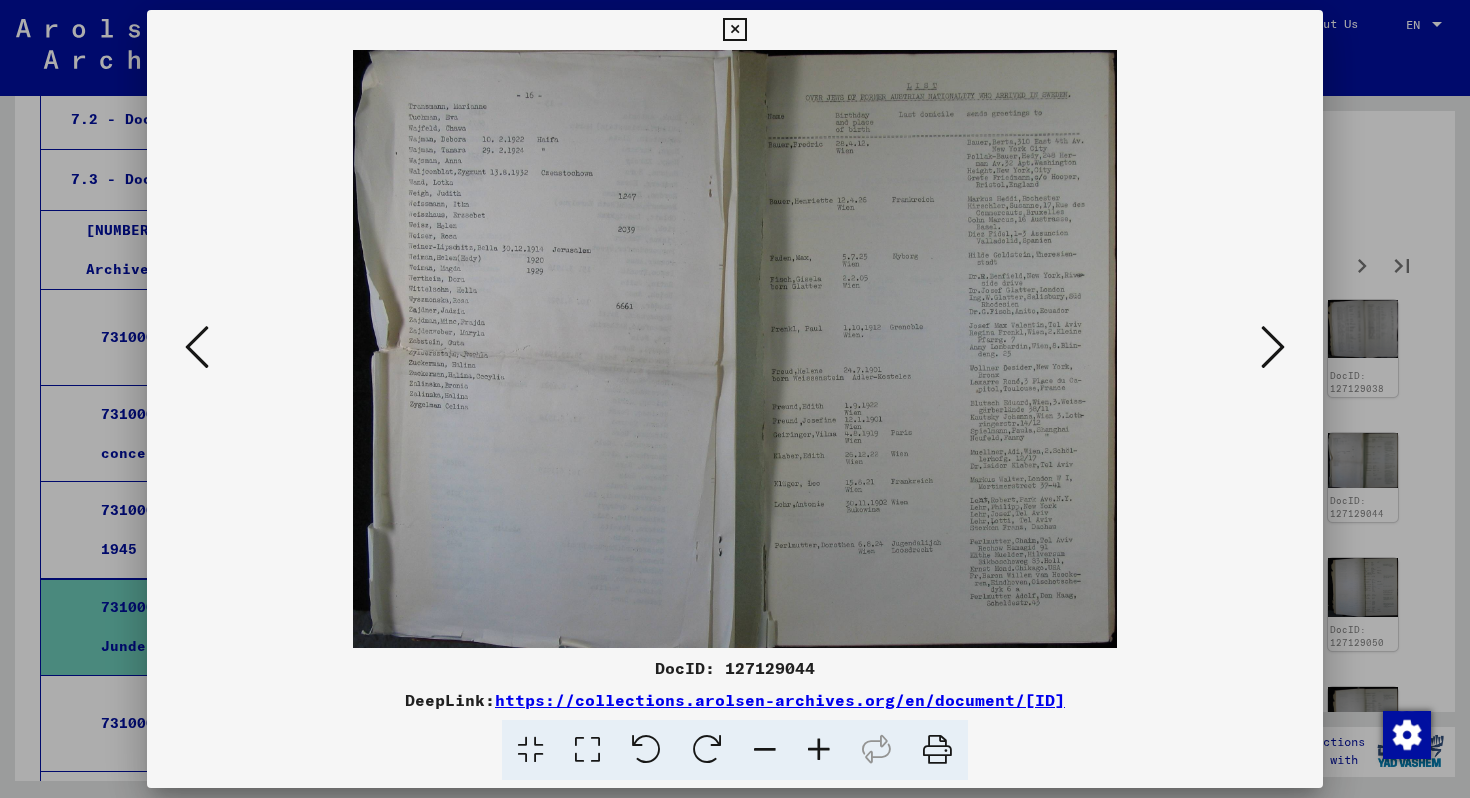 click at bounding box center (1273, 347) 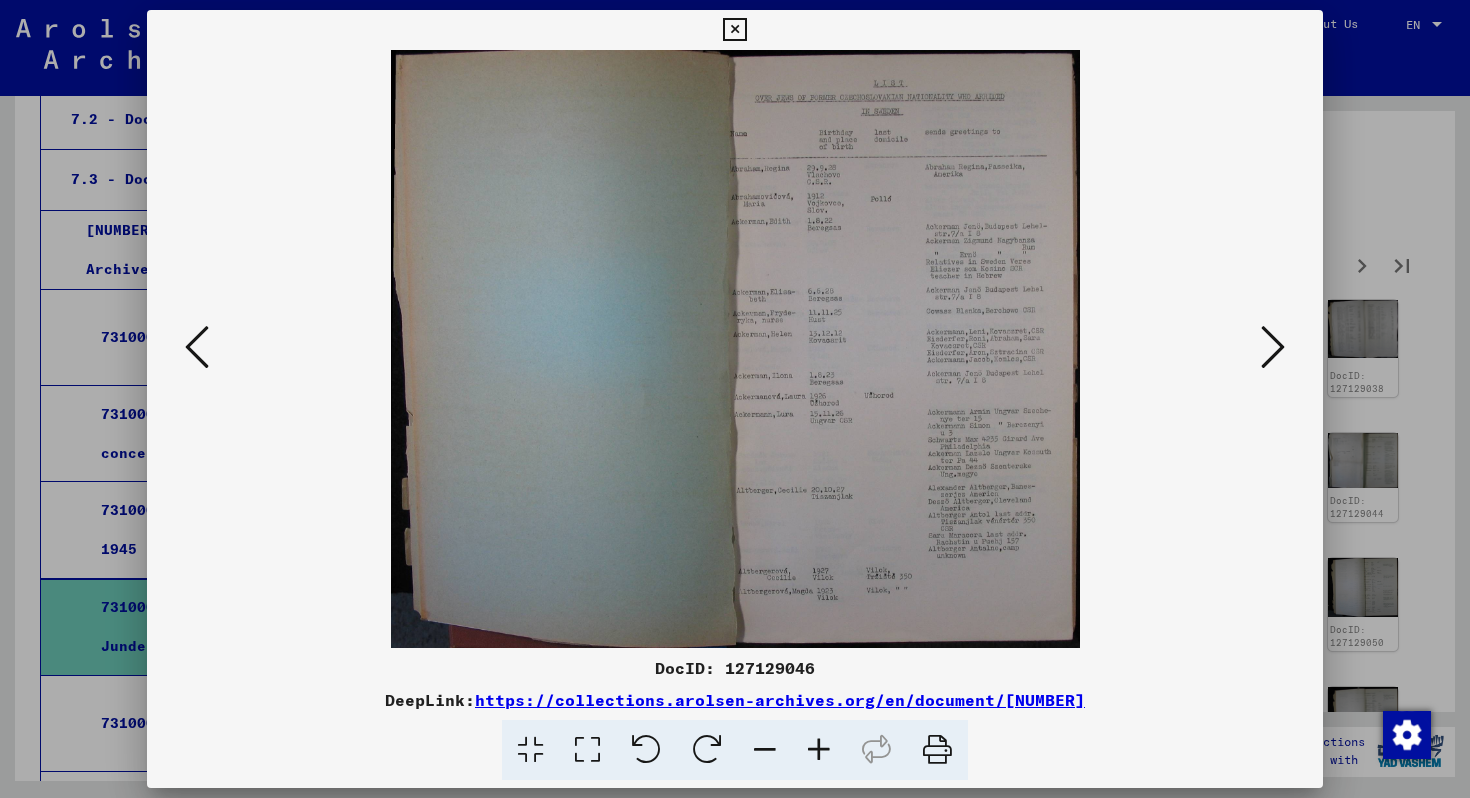 click at bounding box center (1273, 347) 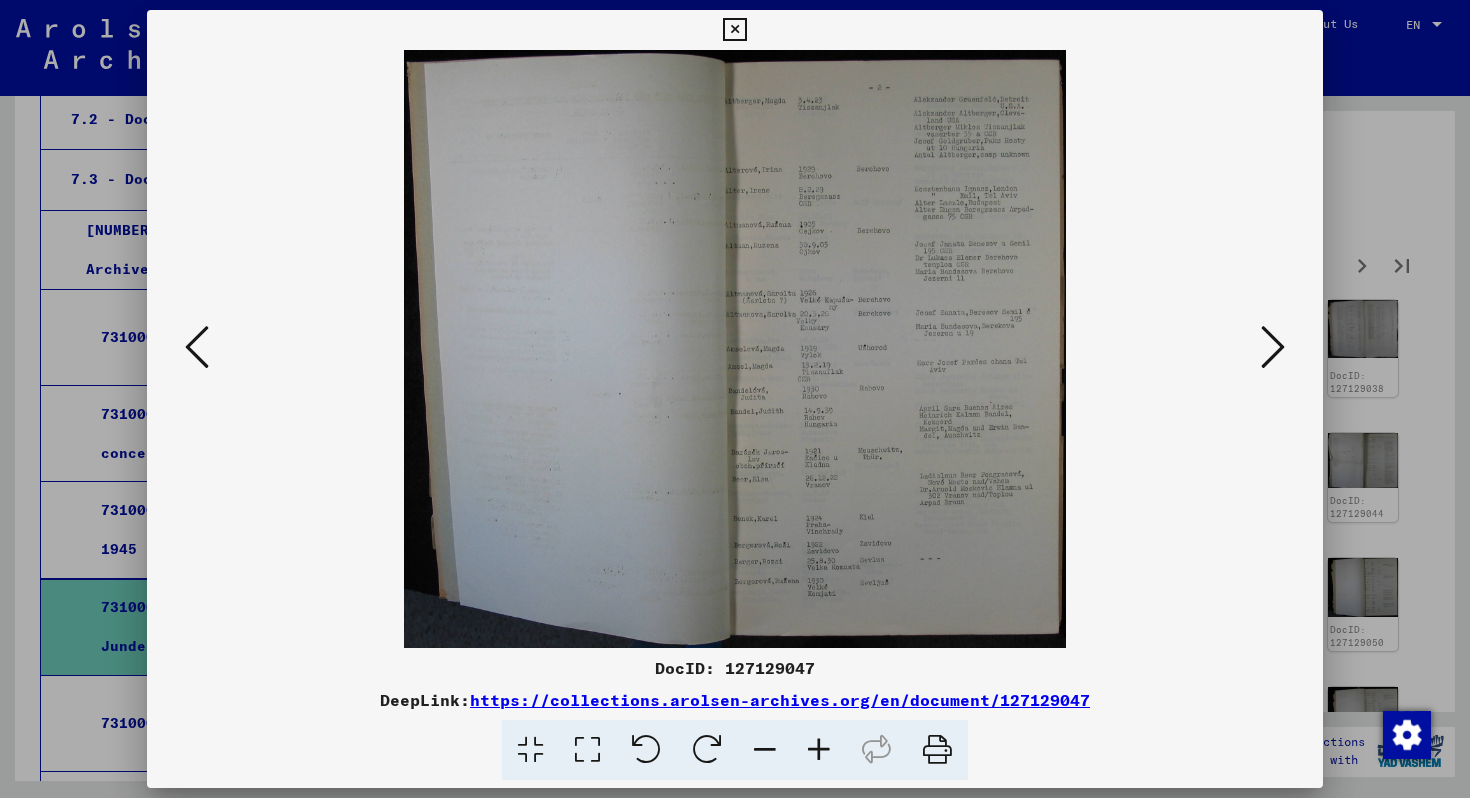 click at bounding box center [1273, 347] 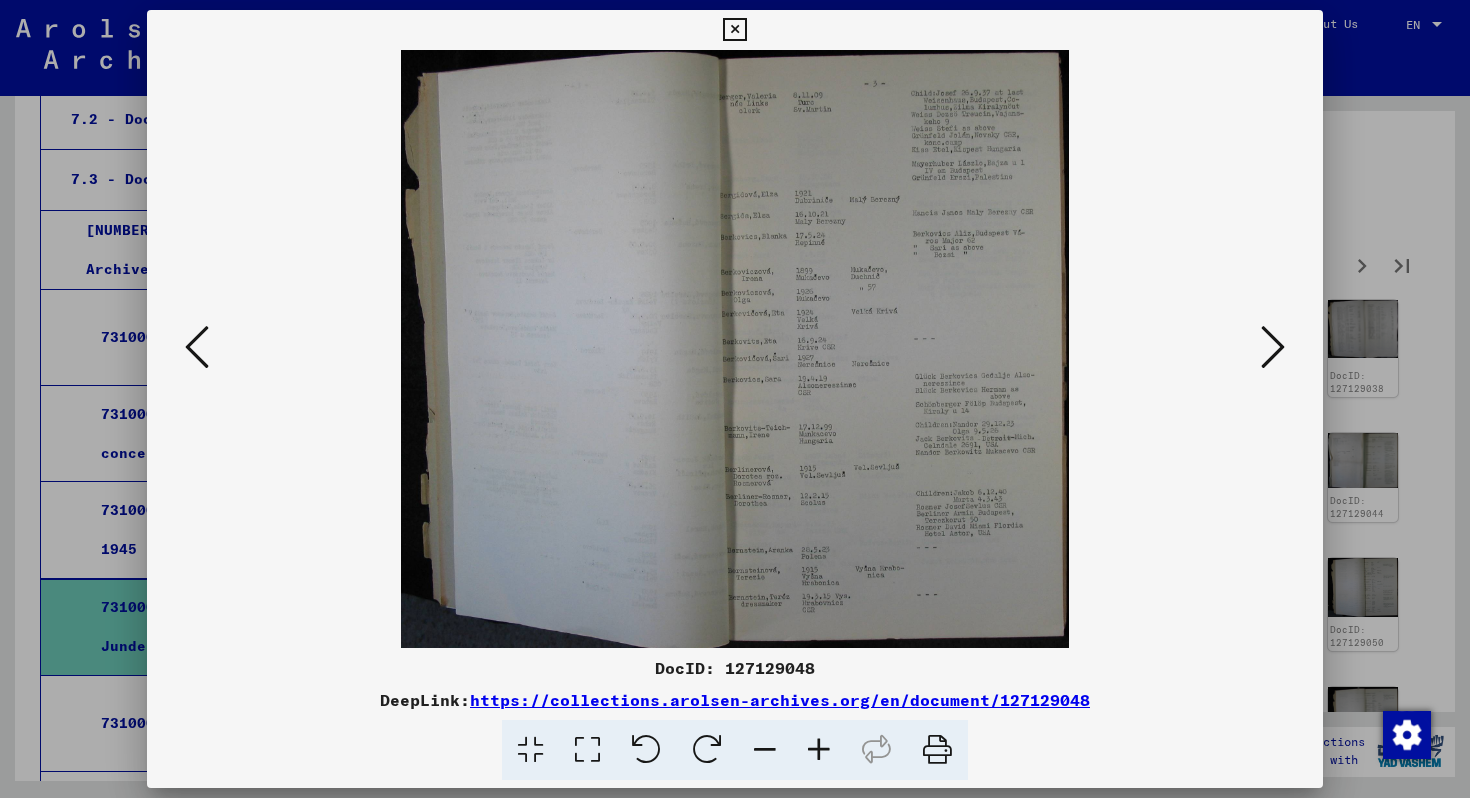 click at bounding box center (1273, 347) 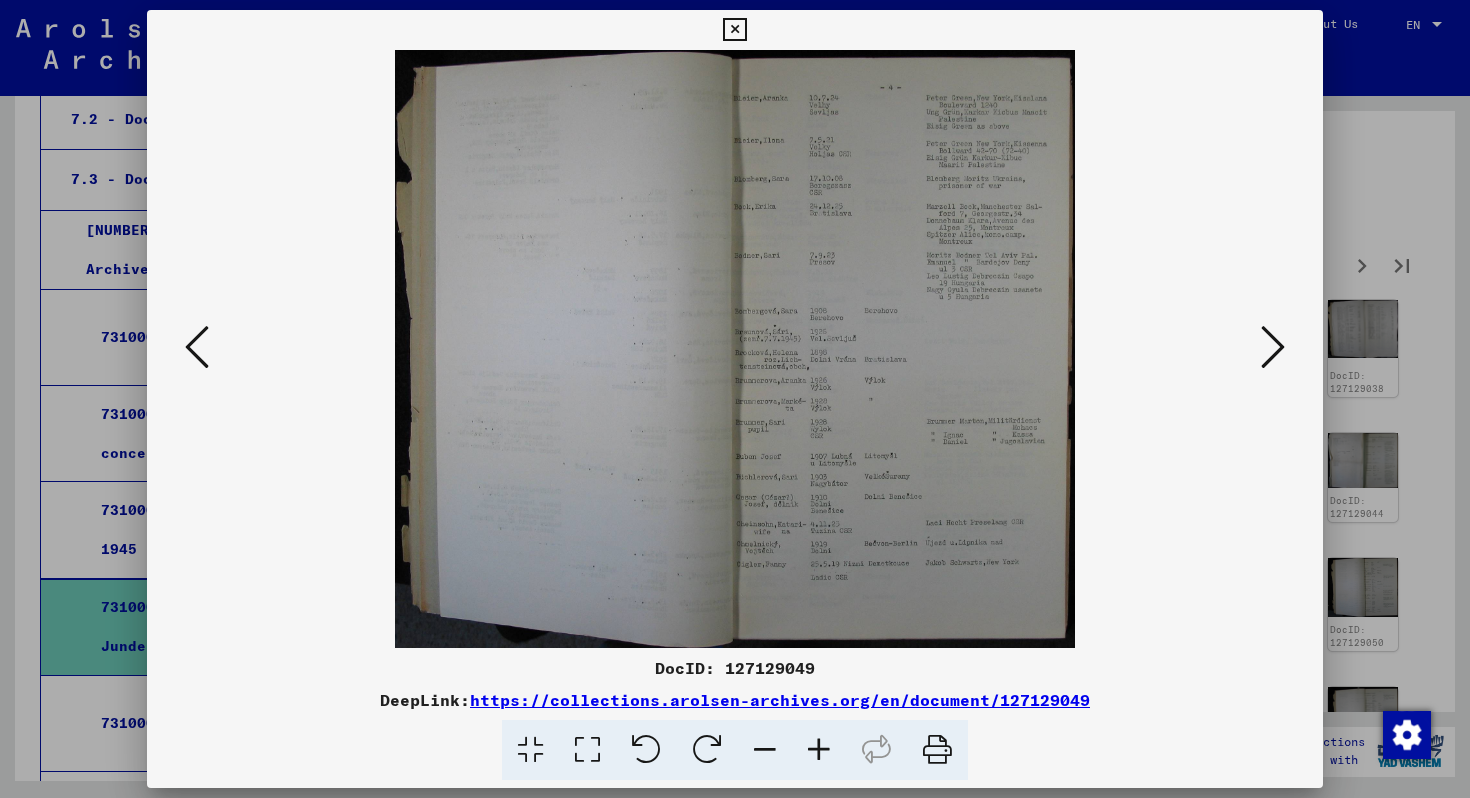 click at bounding box center (1273, 347) 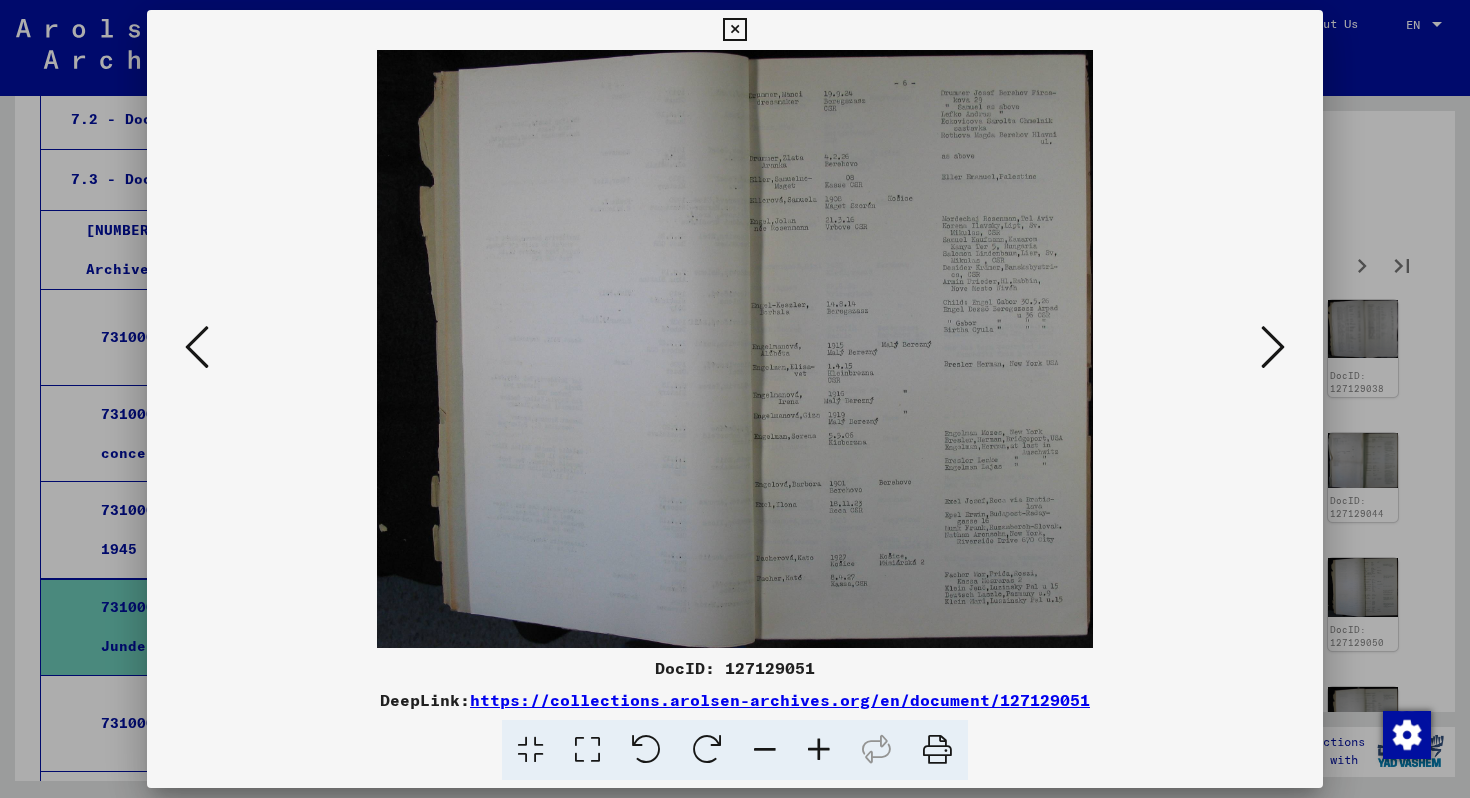 click at bounding box center (1273, 347) 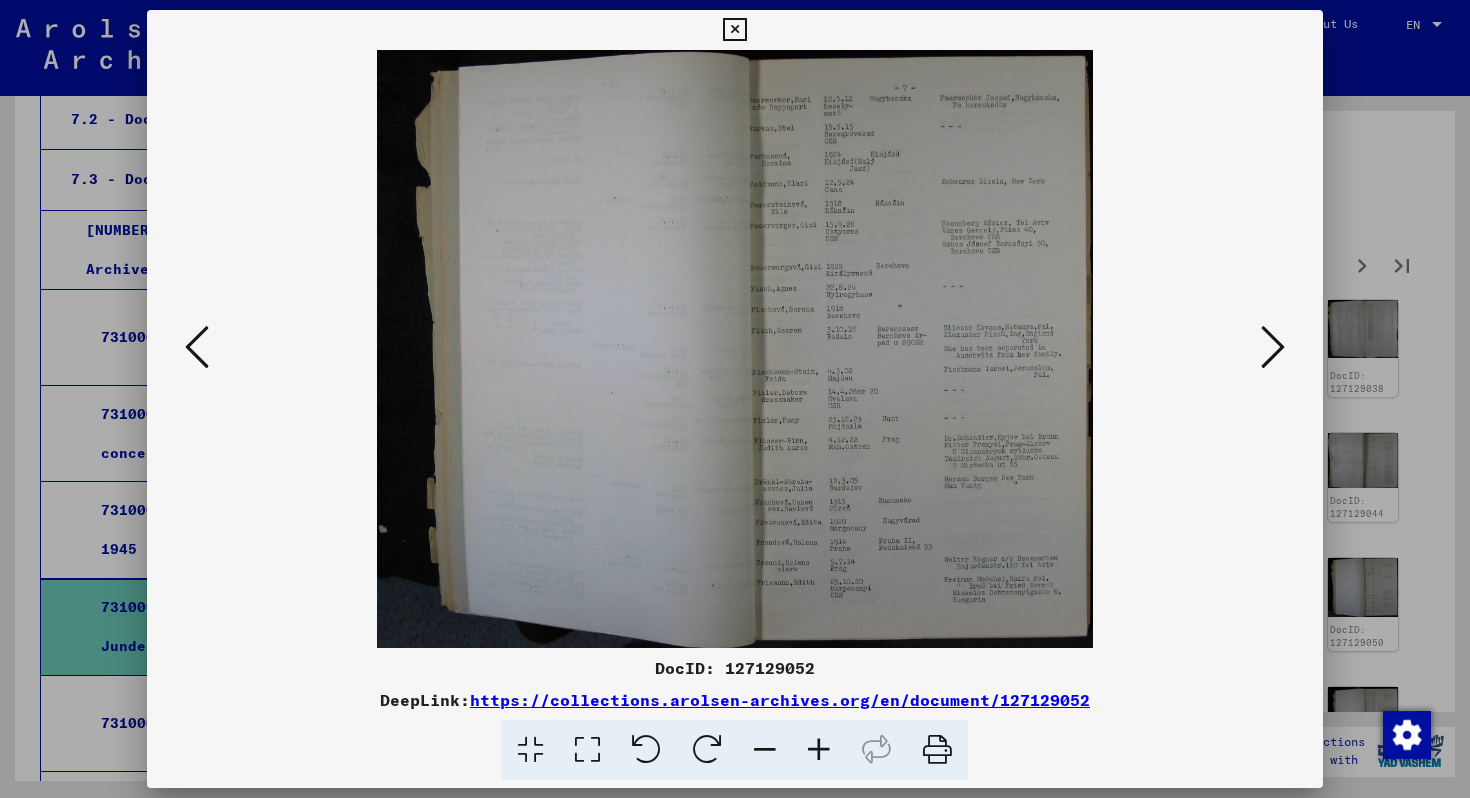 click at bounding box center (1273, 347) 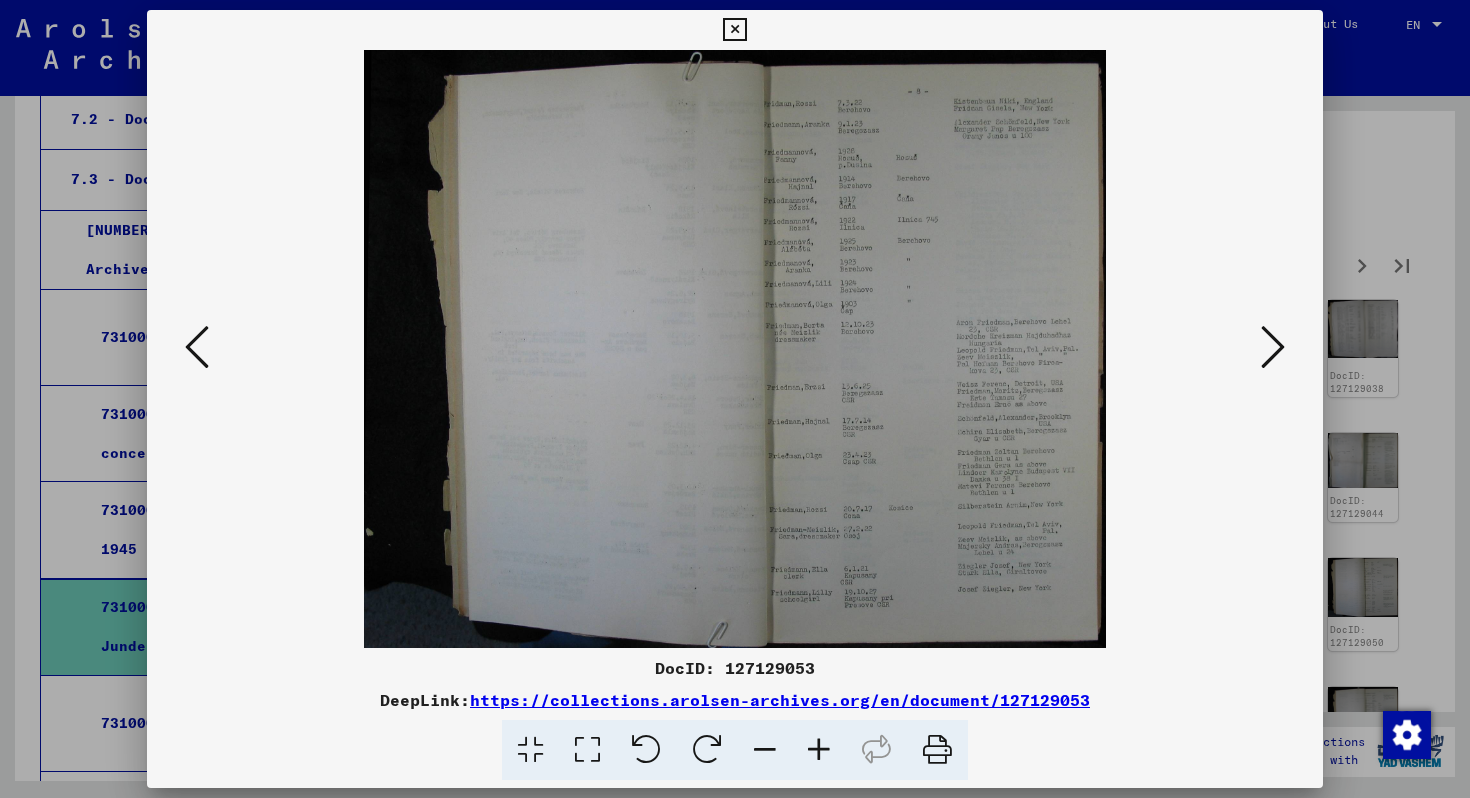 click at bounding box center [1273, 347] 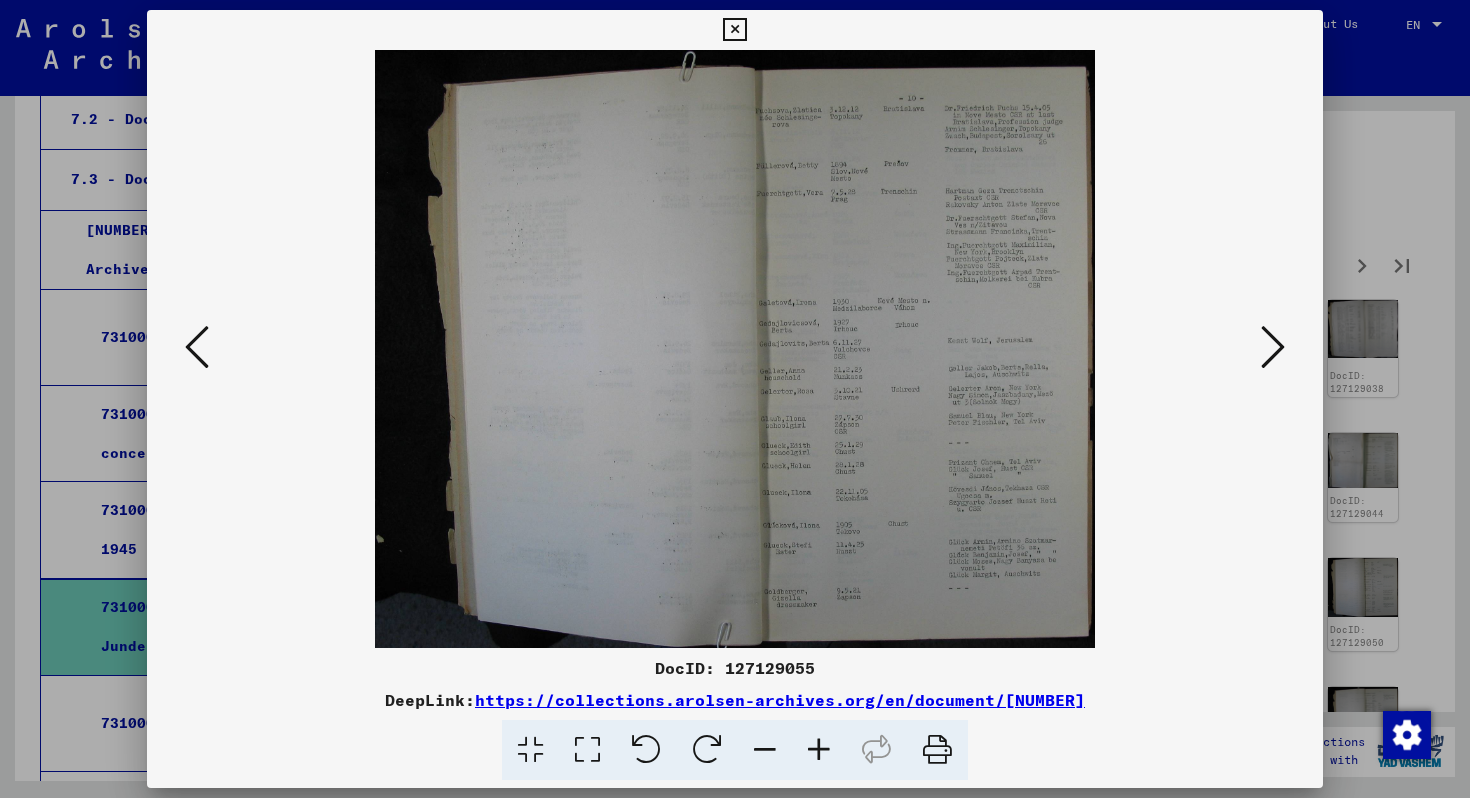 click at bounding box center (735, 399) 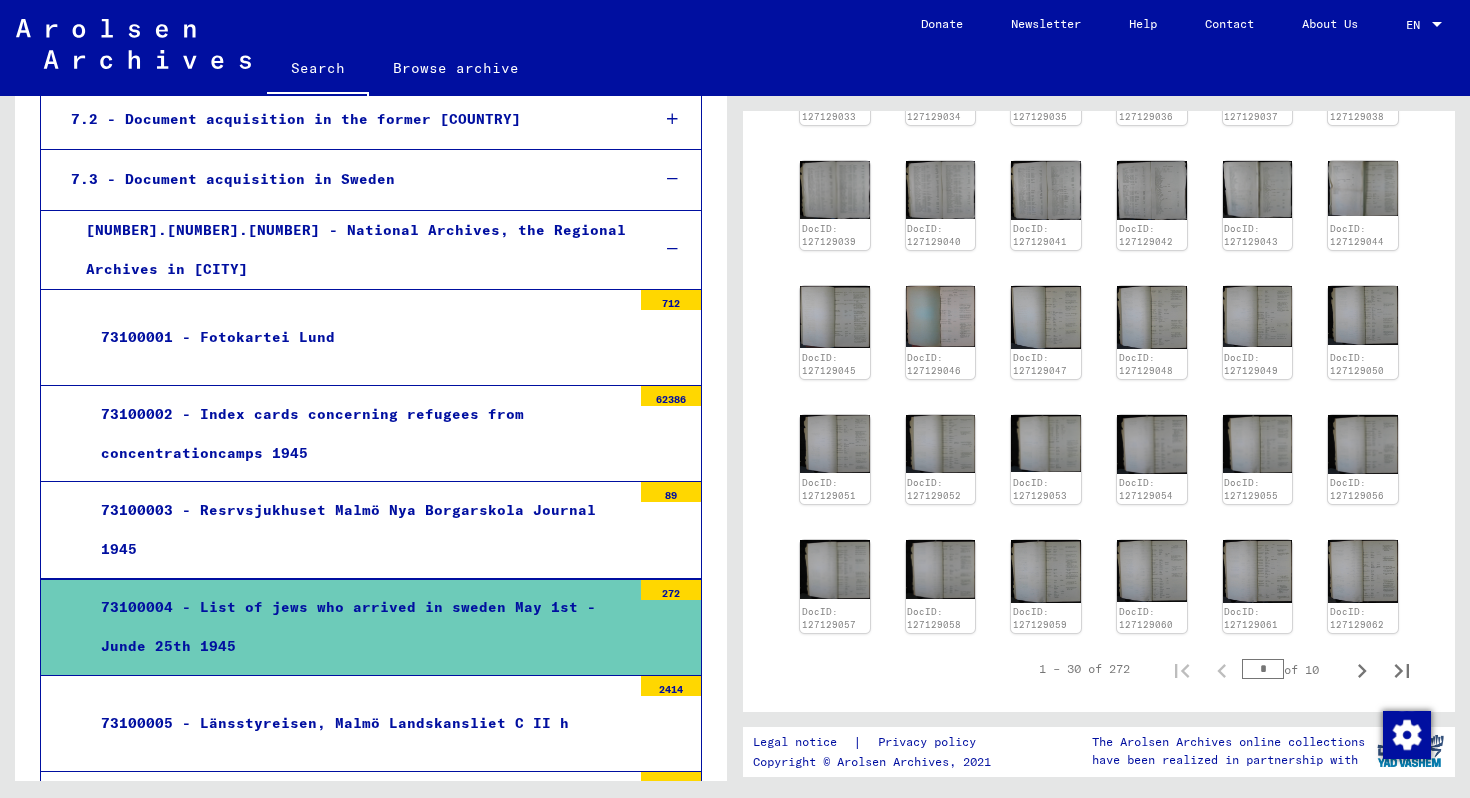 scroll, scrollTop: 500, scrollLeft: 0, axis: vertical 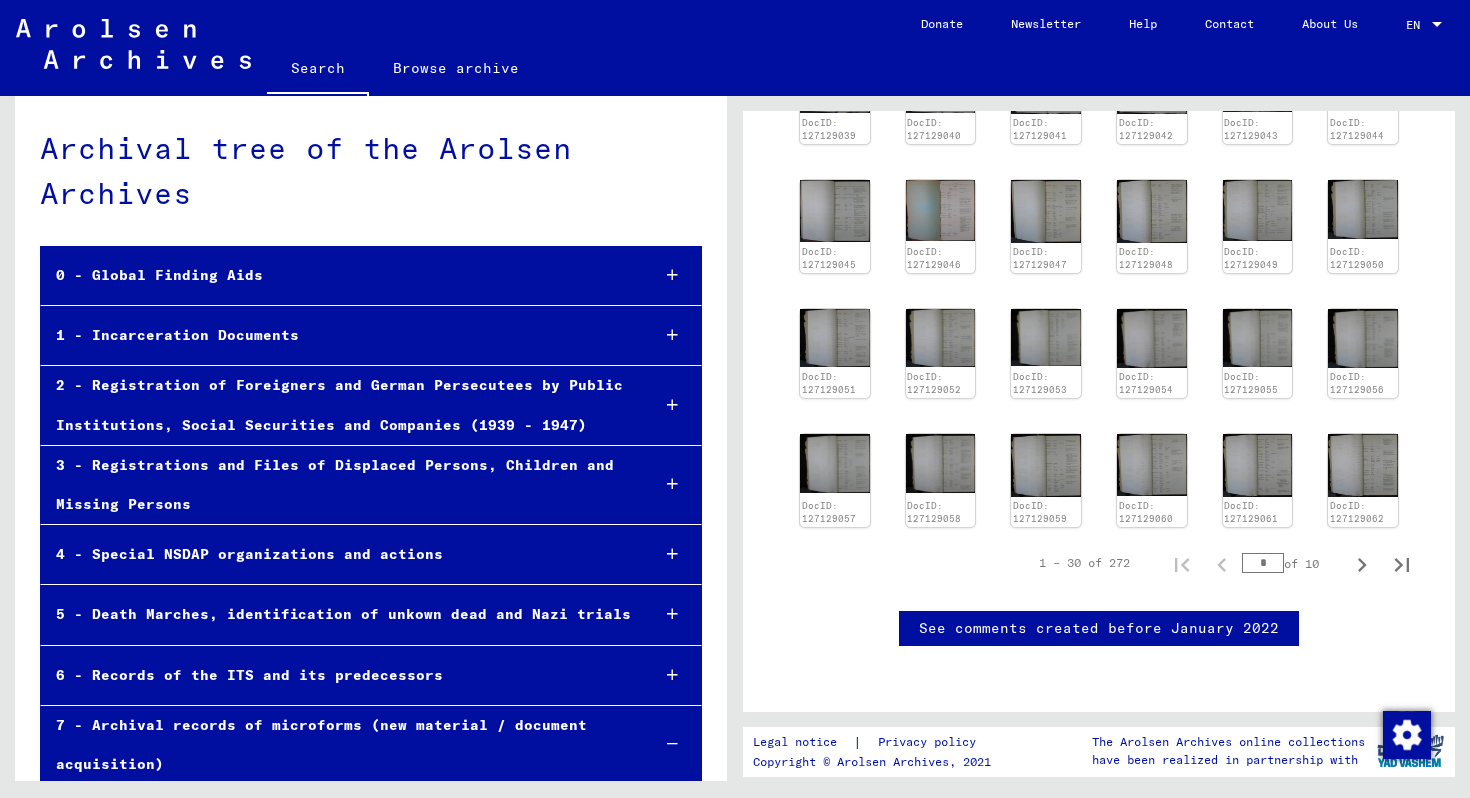 click on "See comments created before January 2022" 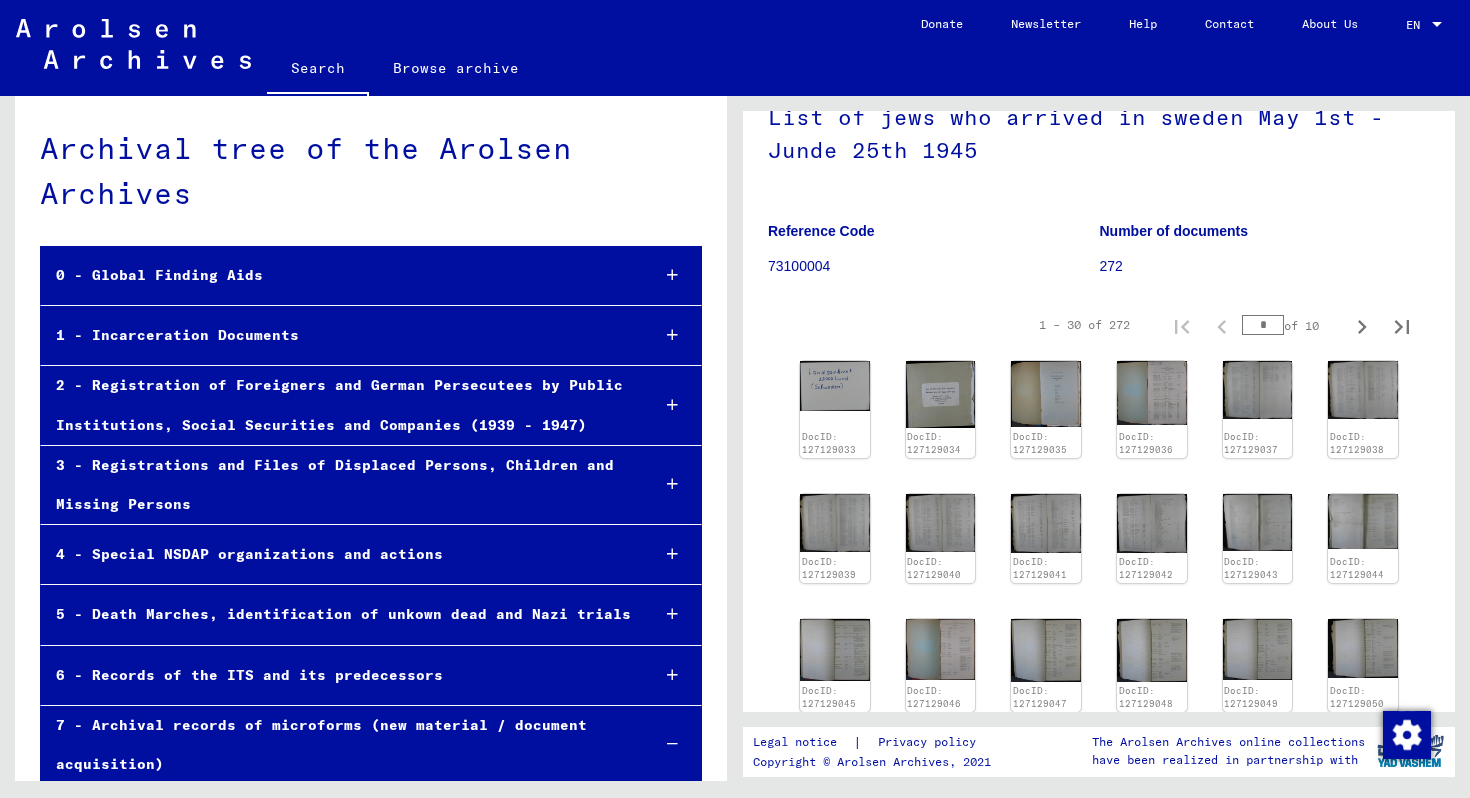 scroll, scrollTop: 0, scrollLeft: 0, axis: both 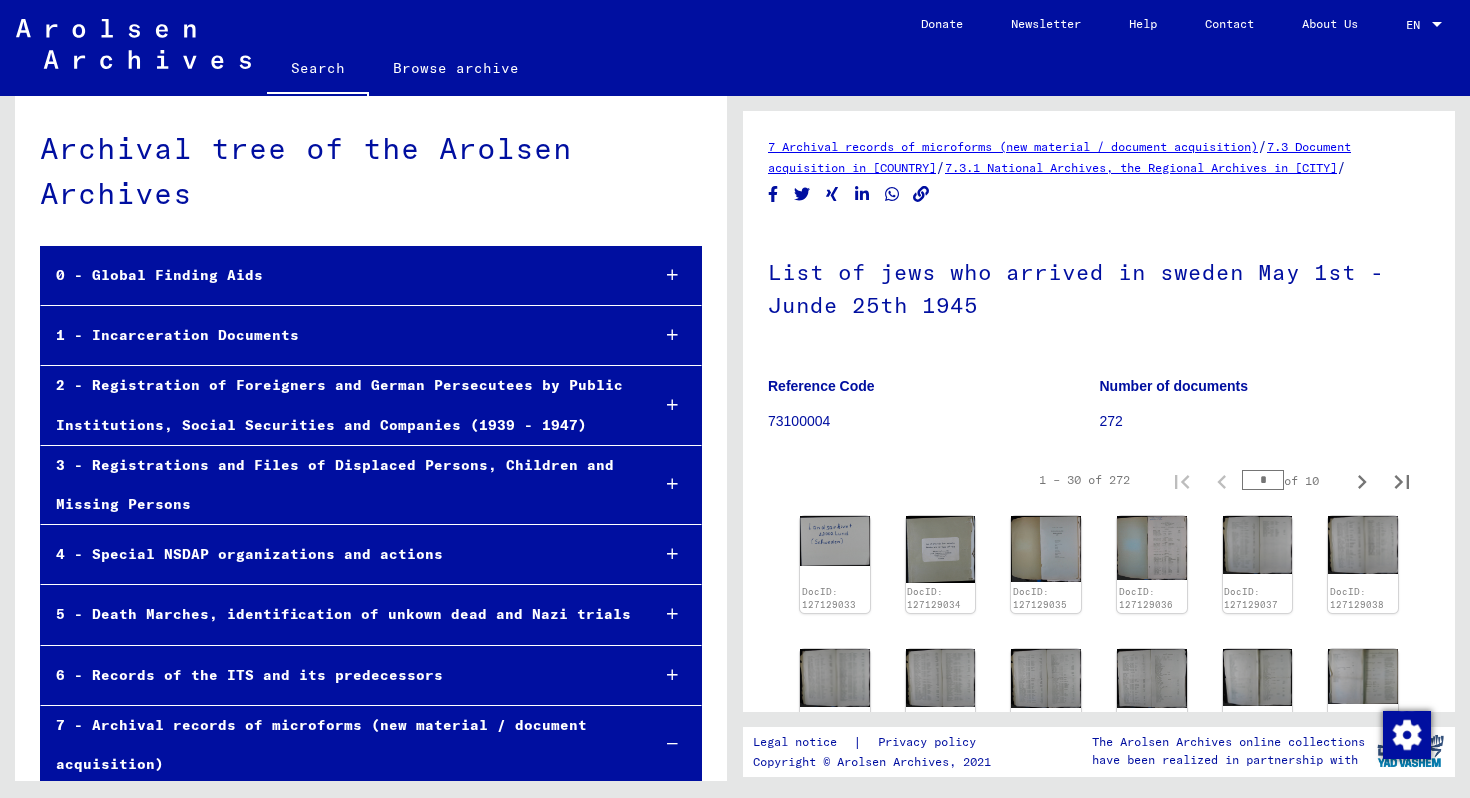 click on "Search" 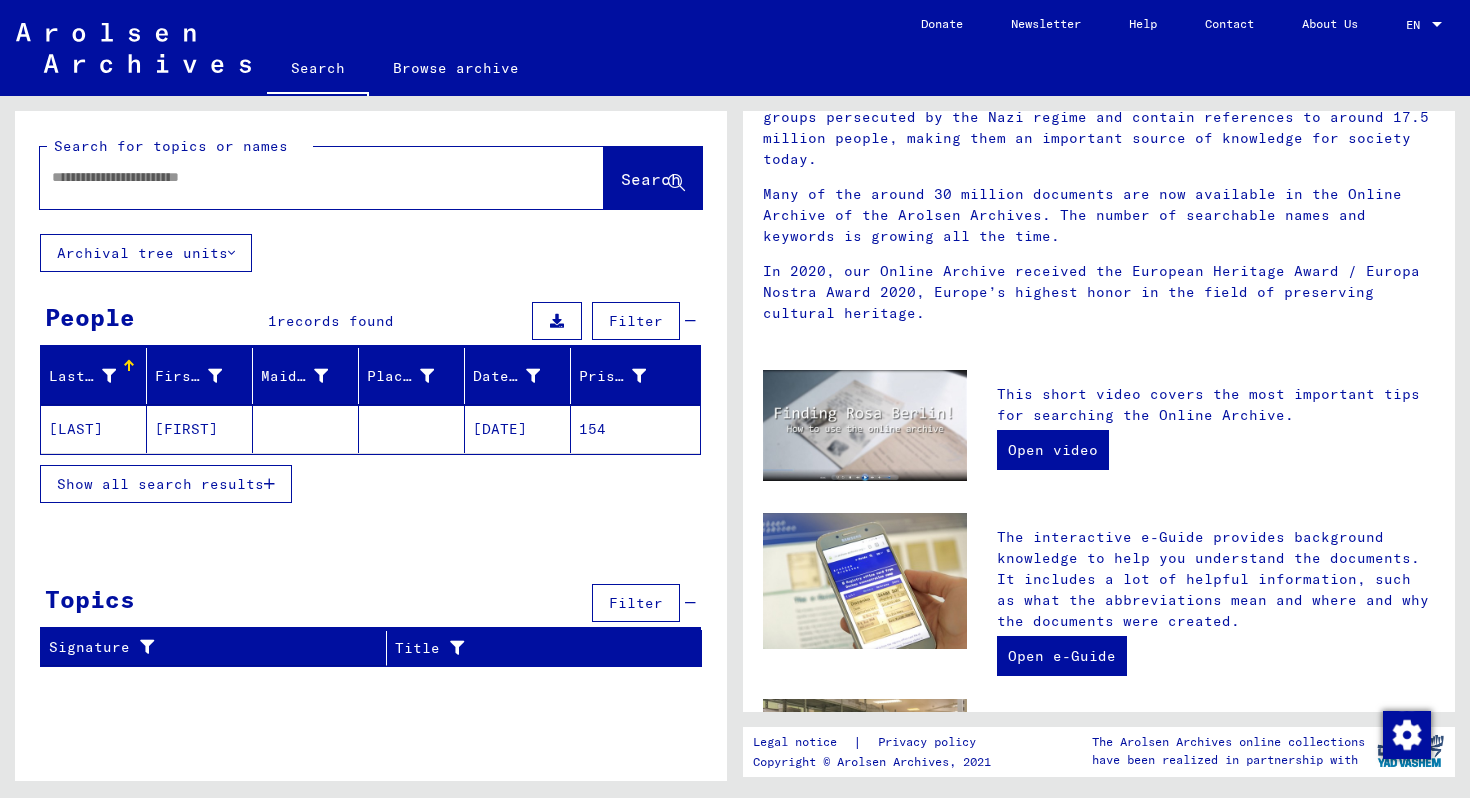 scroll, scrollTop: 481, scrollLeft: 0, axis: vertical 